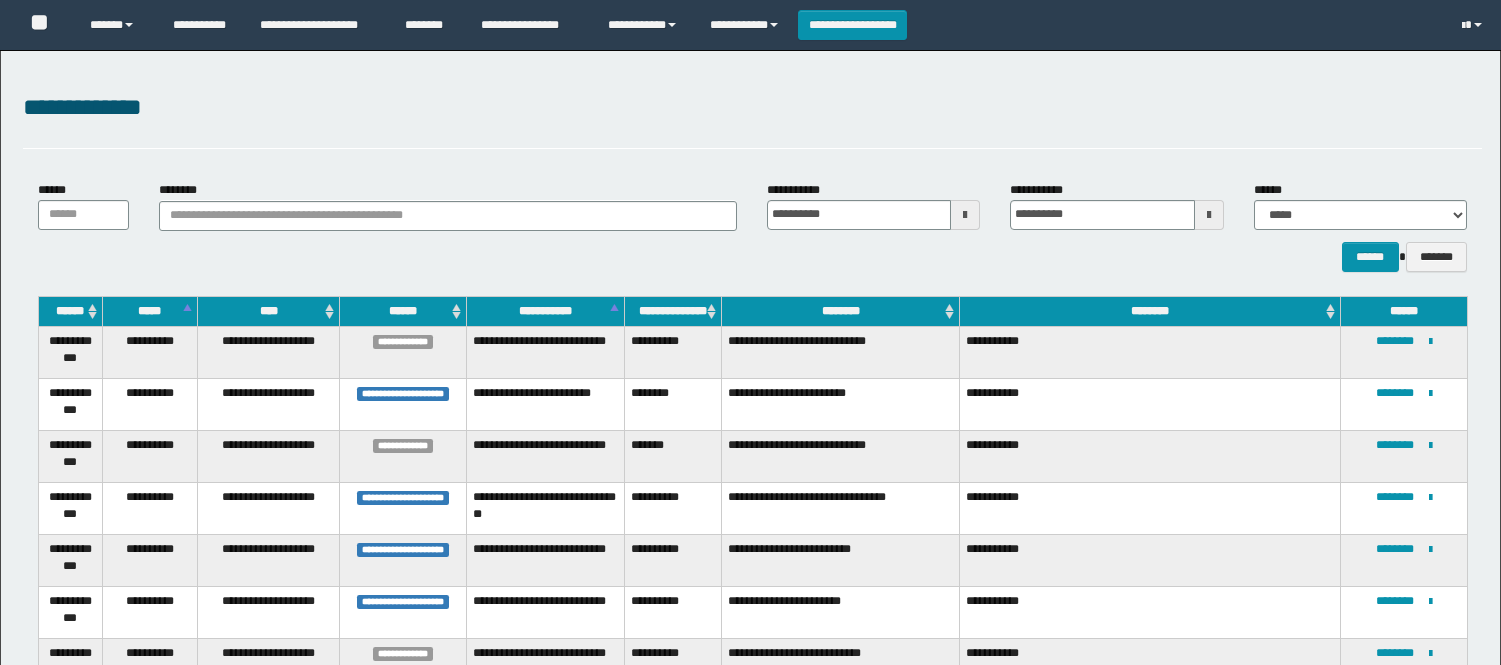 scroll, scrollTop: 262, scrollLeft: 0, axis: vertical 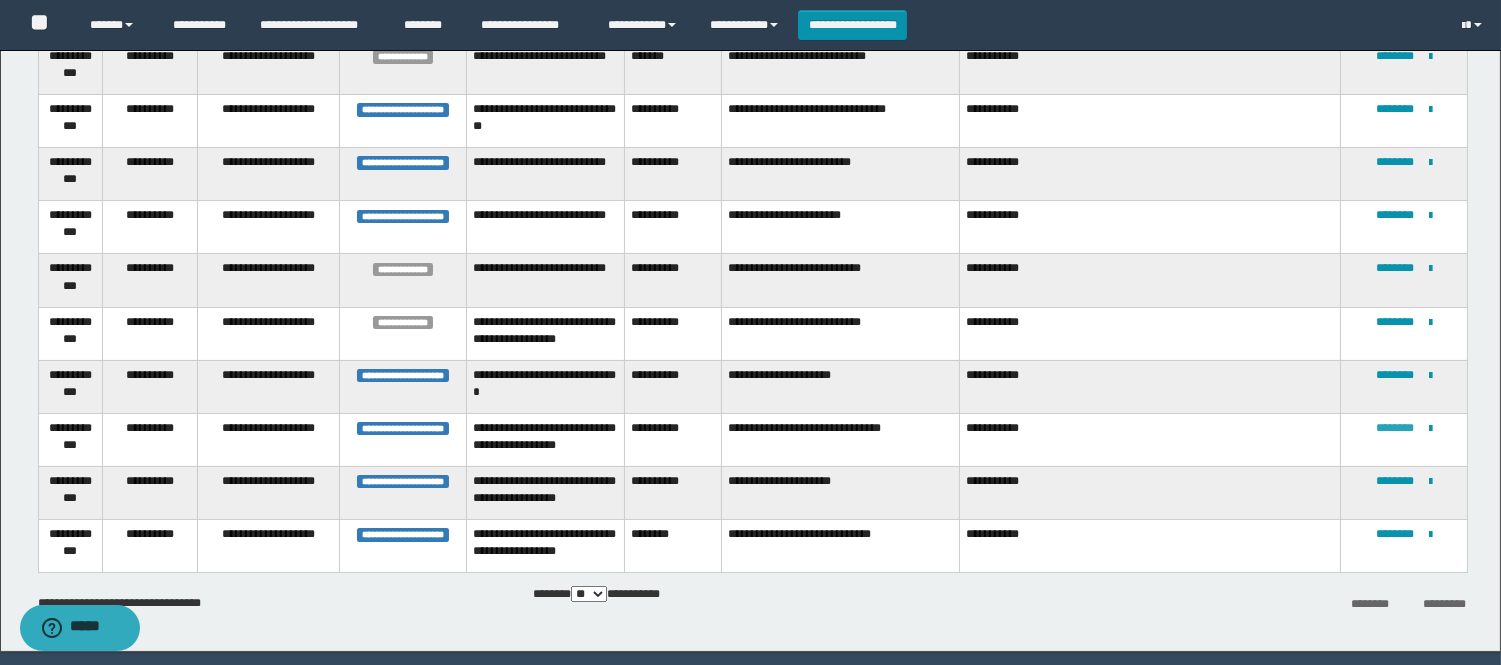 click on "********" at bounding box center [1395, 428] 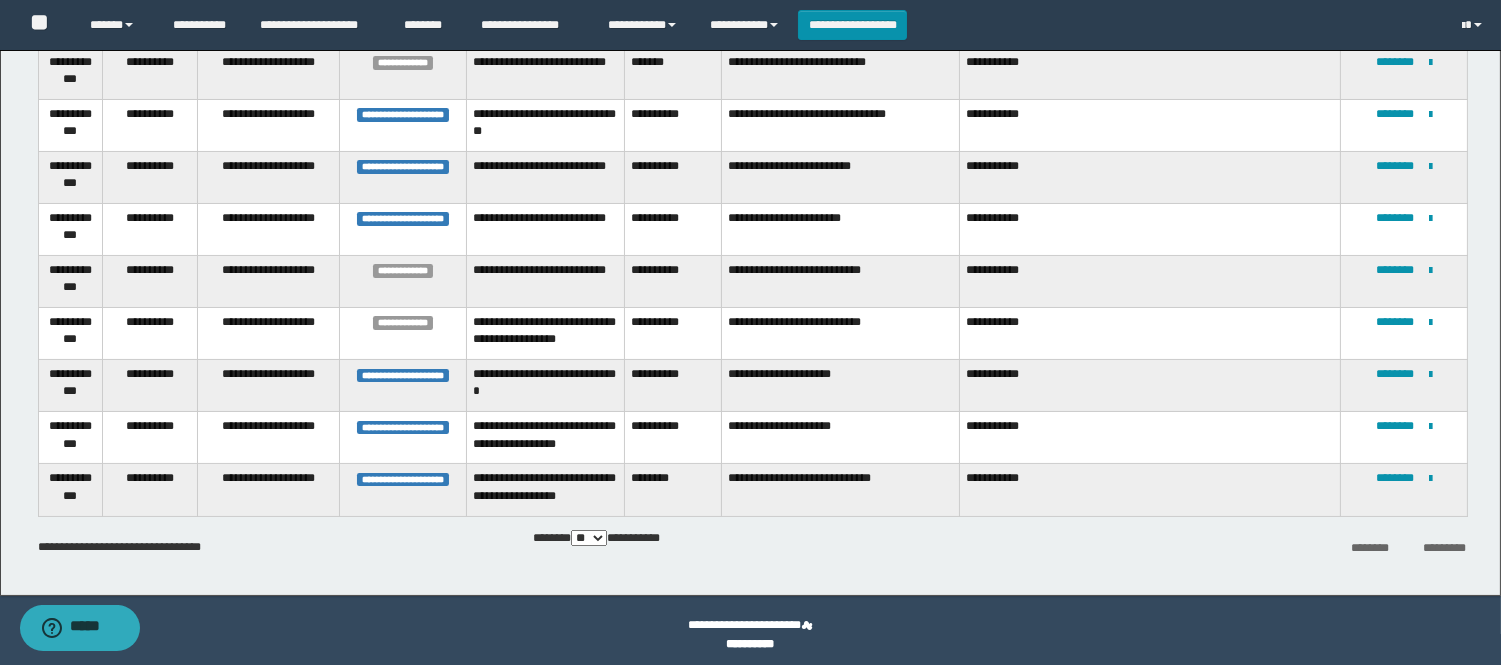 scroll, scrollTop: 391, scrollLeft: 0, axis: vertical 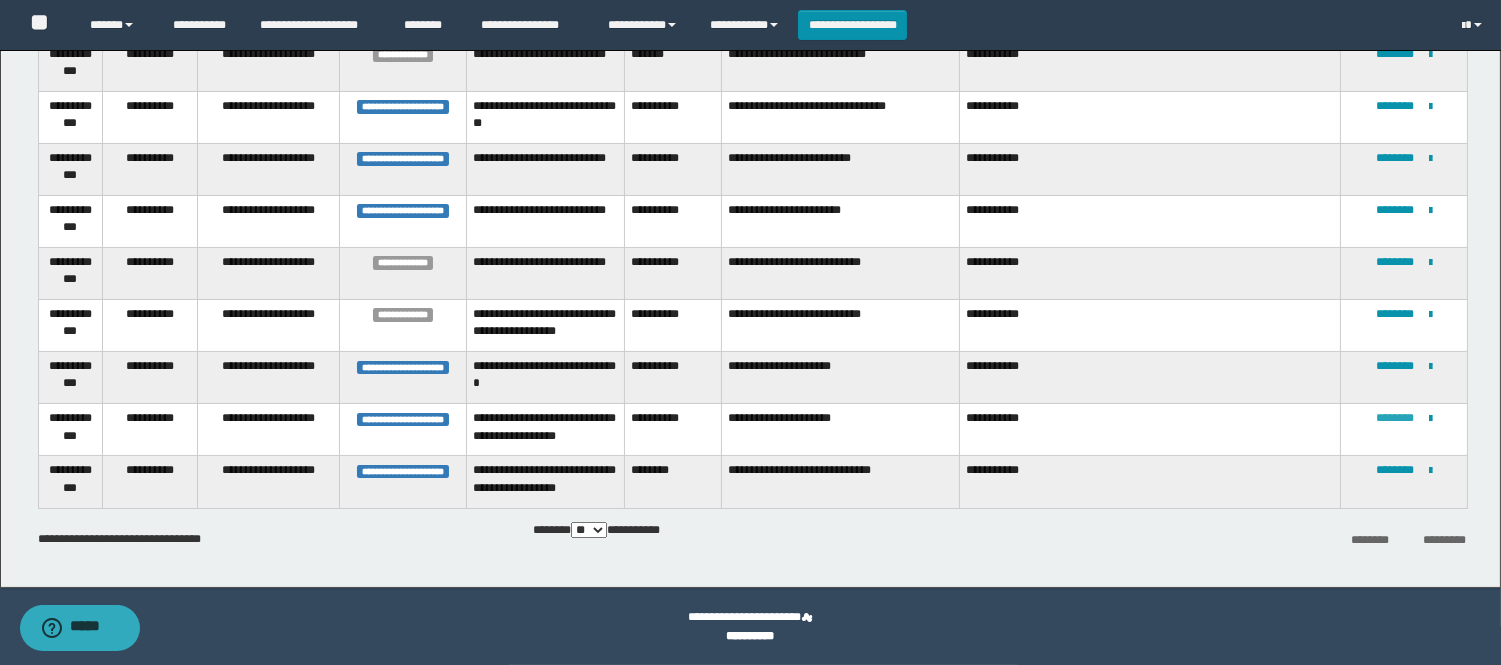 click on "********" at bounding box center (1395, 418) 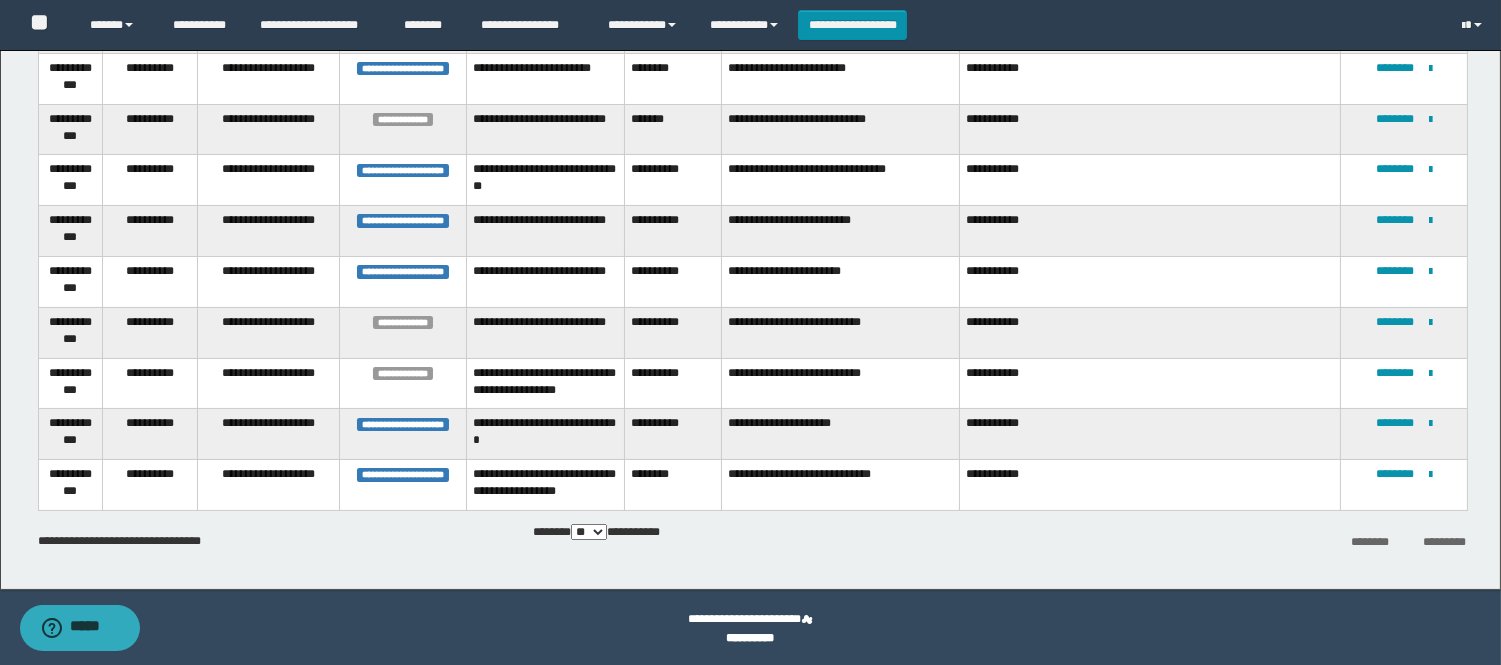 scroll, scrollTop: 326, scrollLeft: 0, axis: vertical 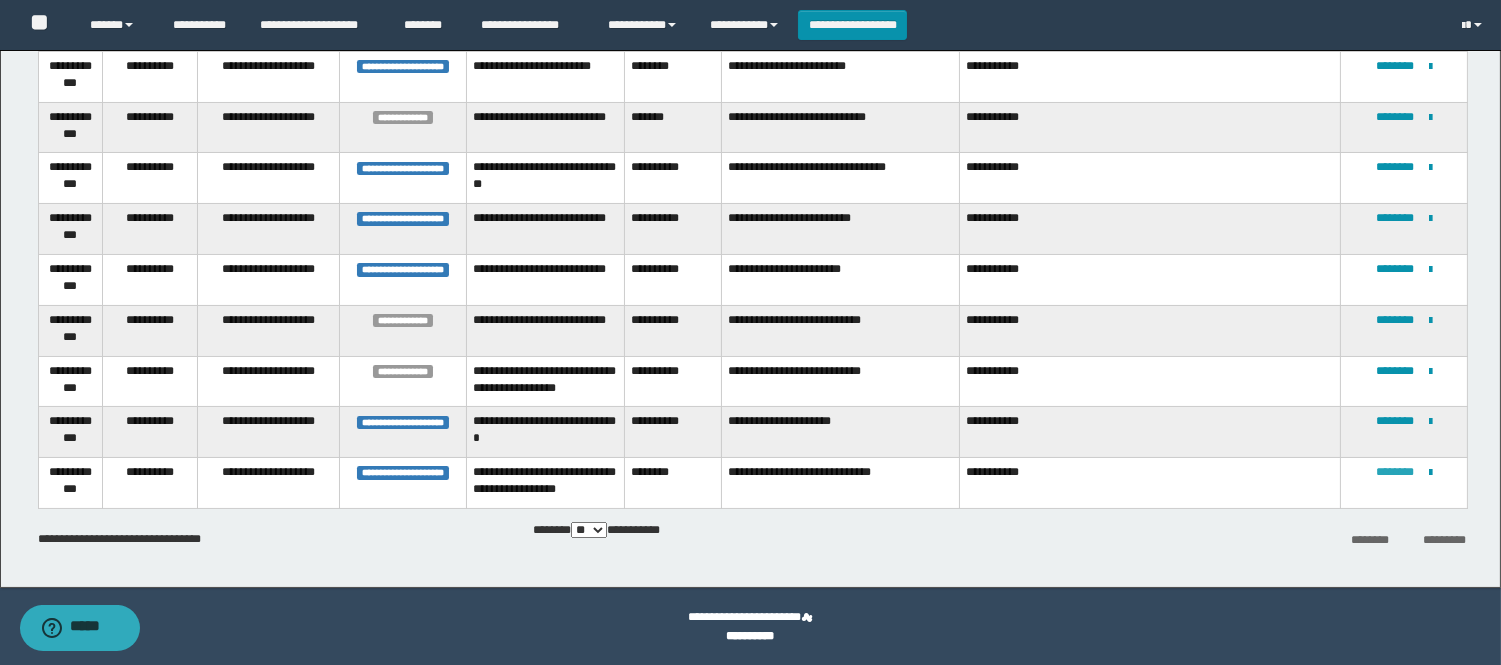 click on "********" at bounding box center [1395, 472] 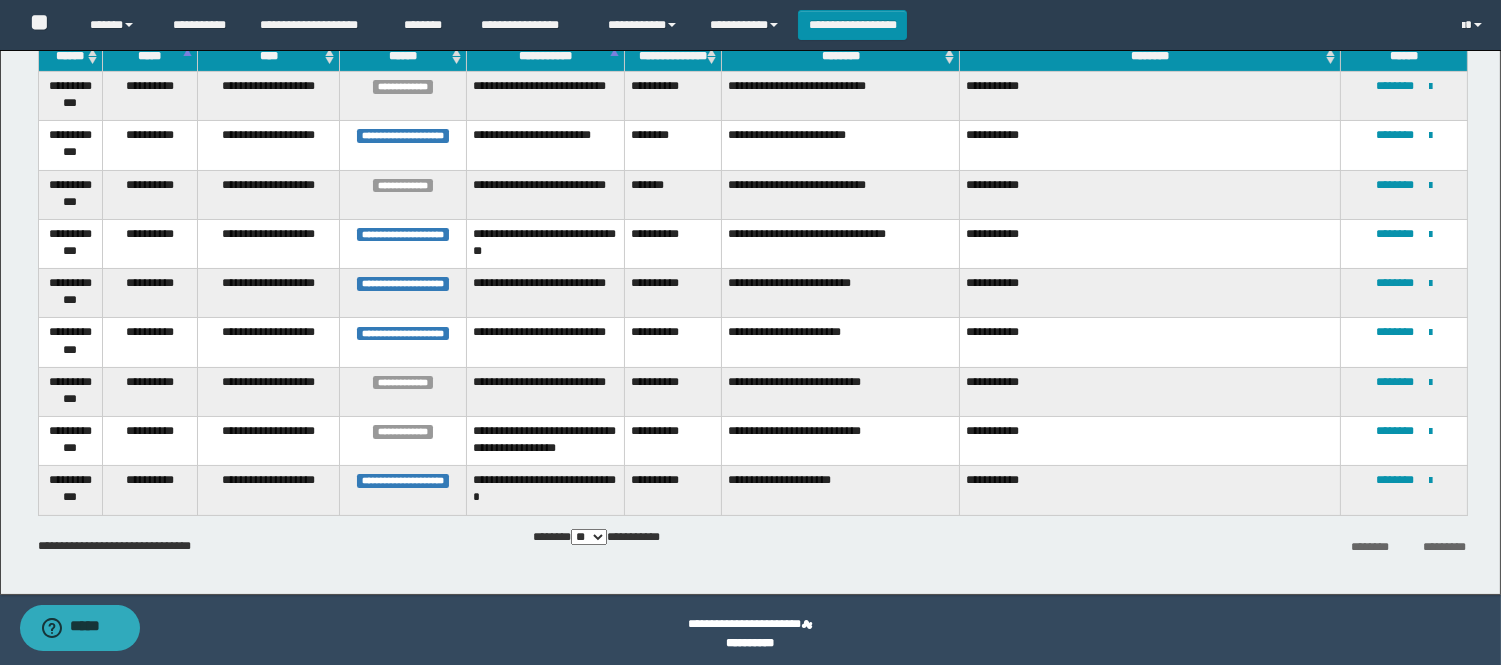 scroll, scrollTop: 262, scrollLeft: 0, axis: vertical 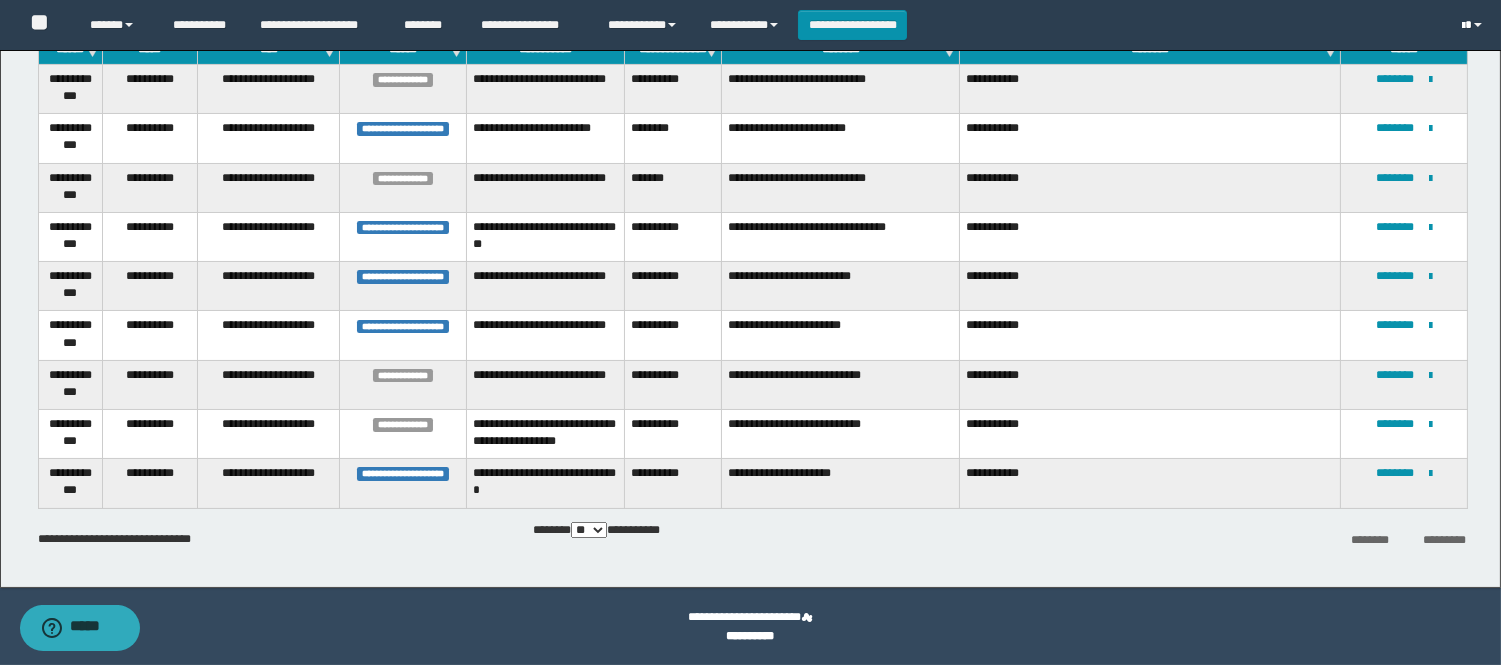 click at bounding box center (1474, 25) 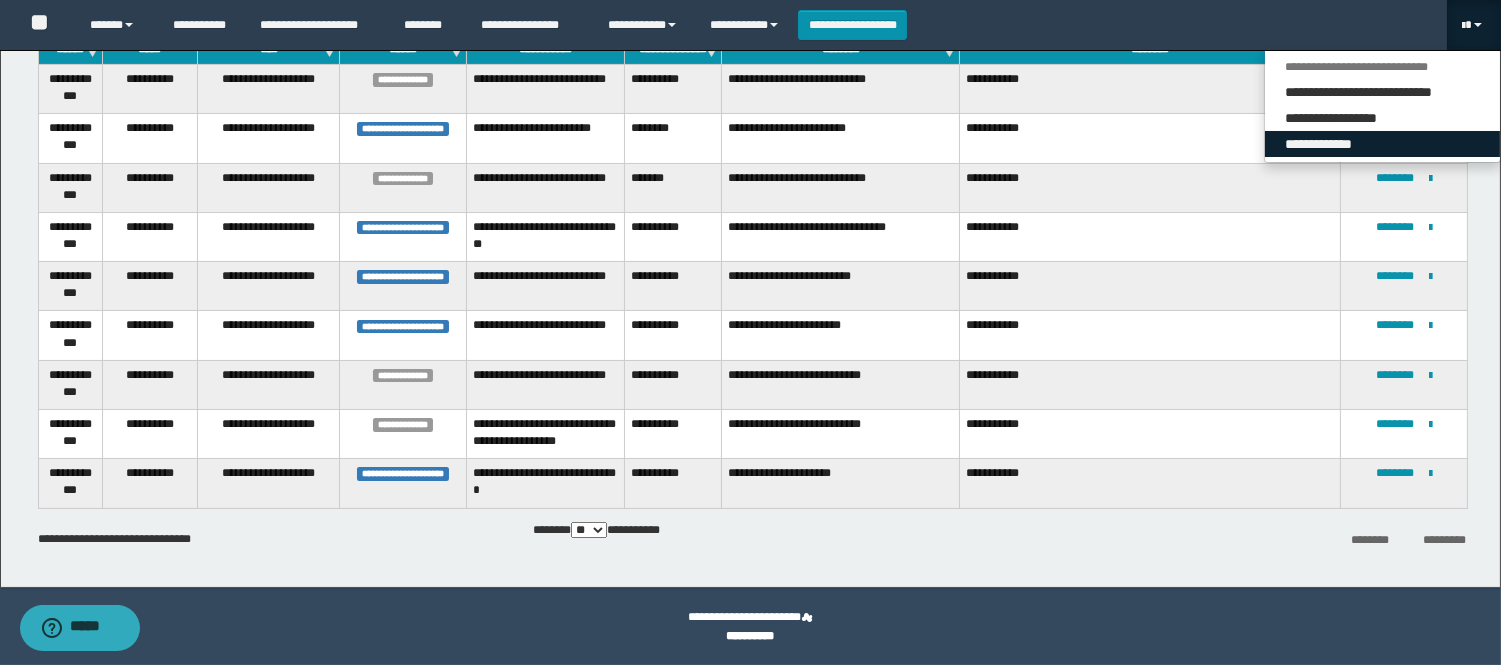 drag, startPoint x: 1373, startPoint y: 140, endPoint x: 422, endPoint y: 453, distance: 1001.1843 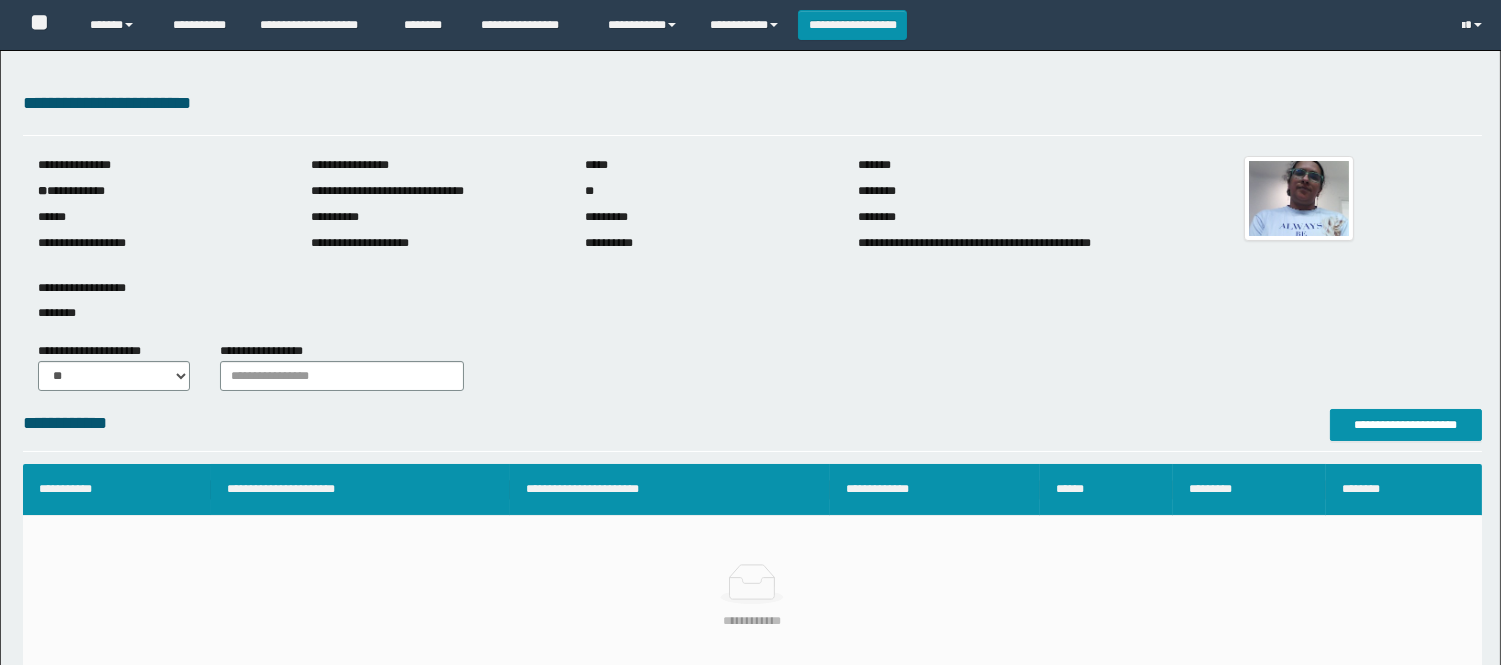 scroll, scrollTop: 0, scrollLeft: 0, axis: both 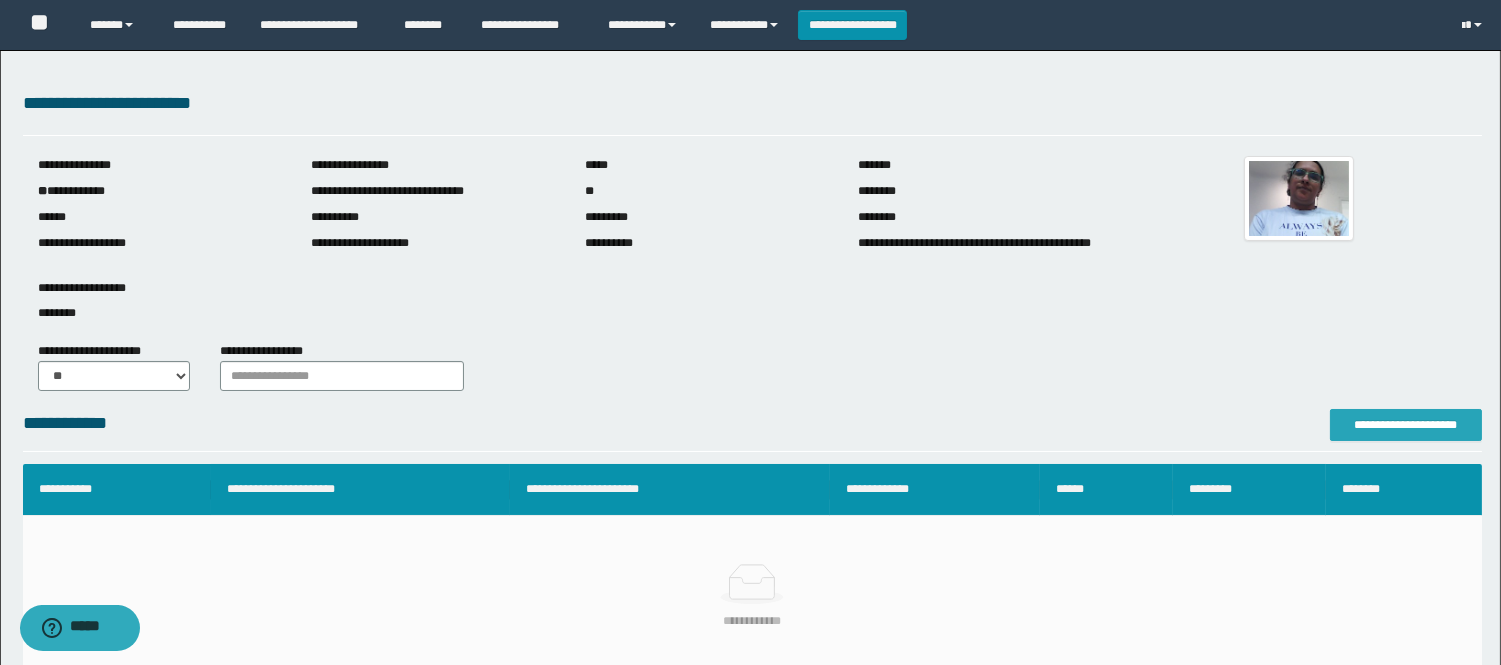 click on "**********" at bounding box center [1406, 425] 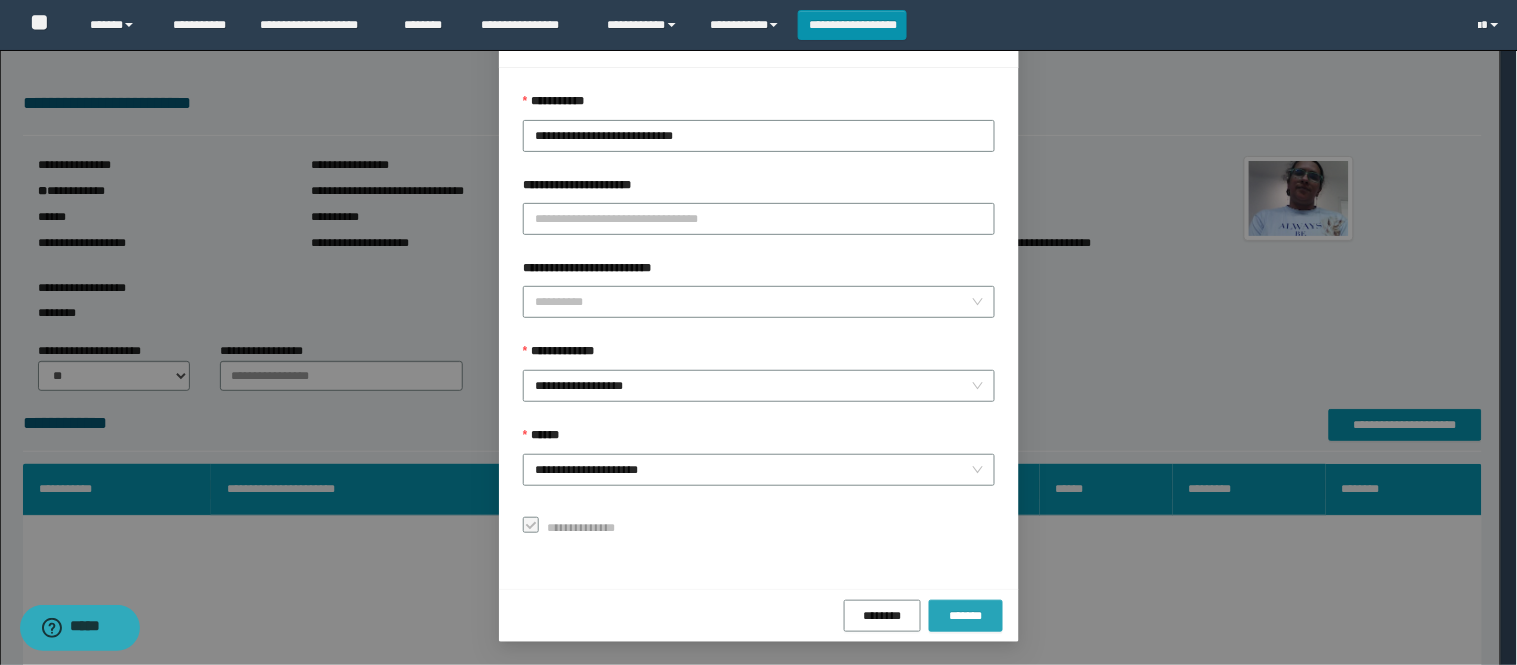 click on "*******" at bounding box center (966, 616) 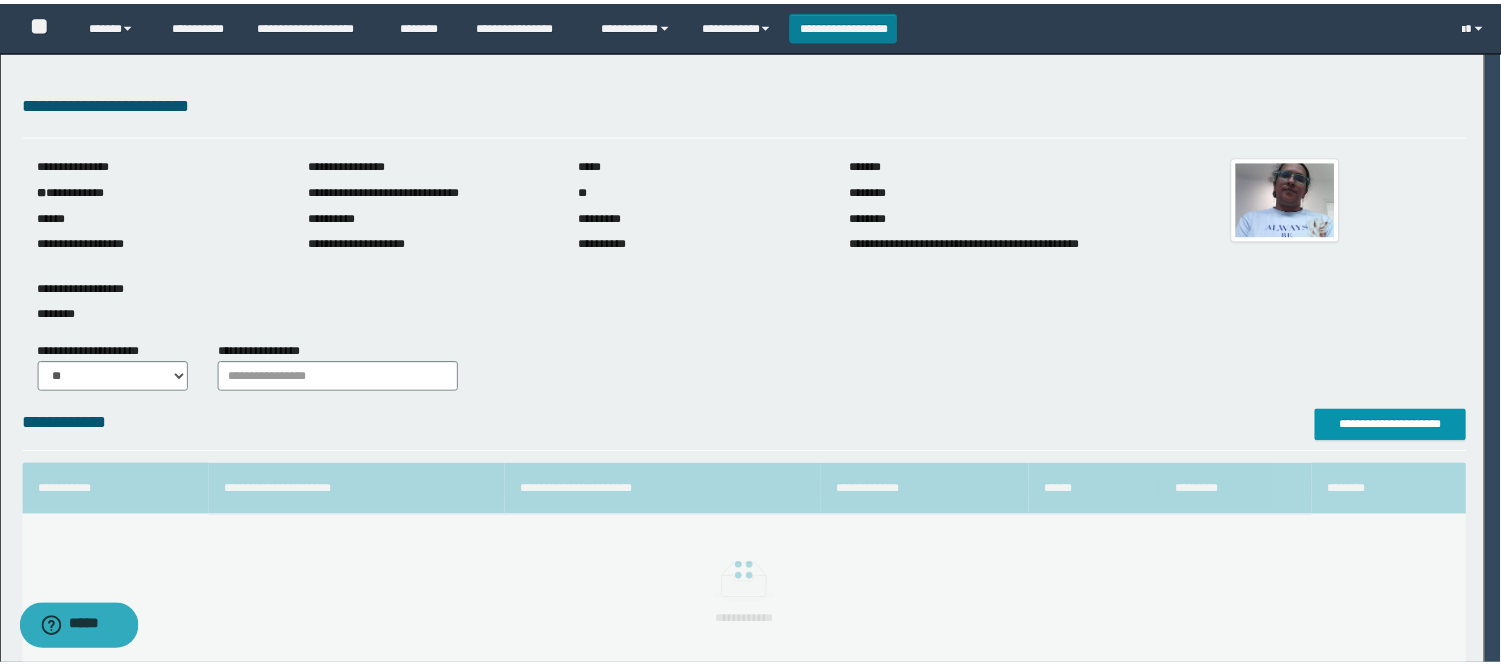 scroll, scrollTop: 41, scrollLeft: 0, axis: vertical 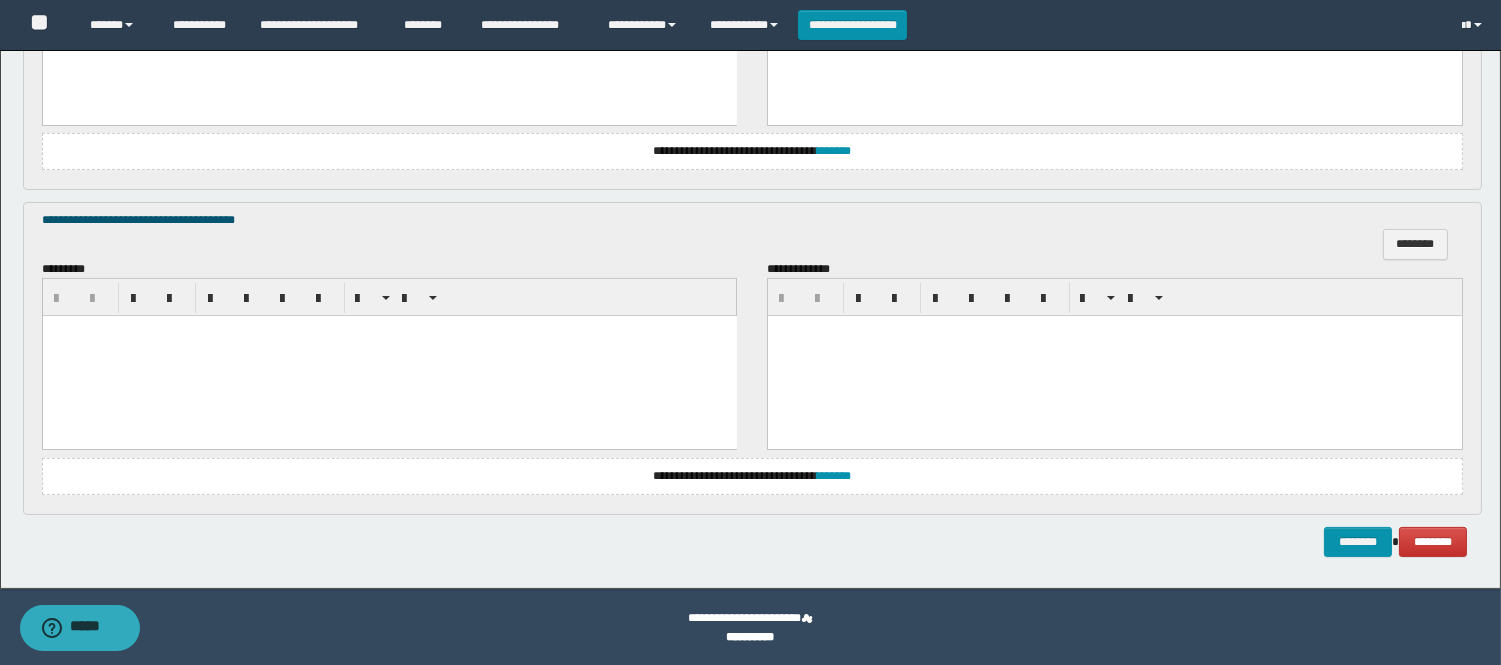 paste 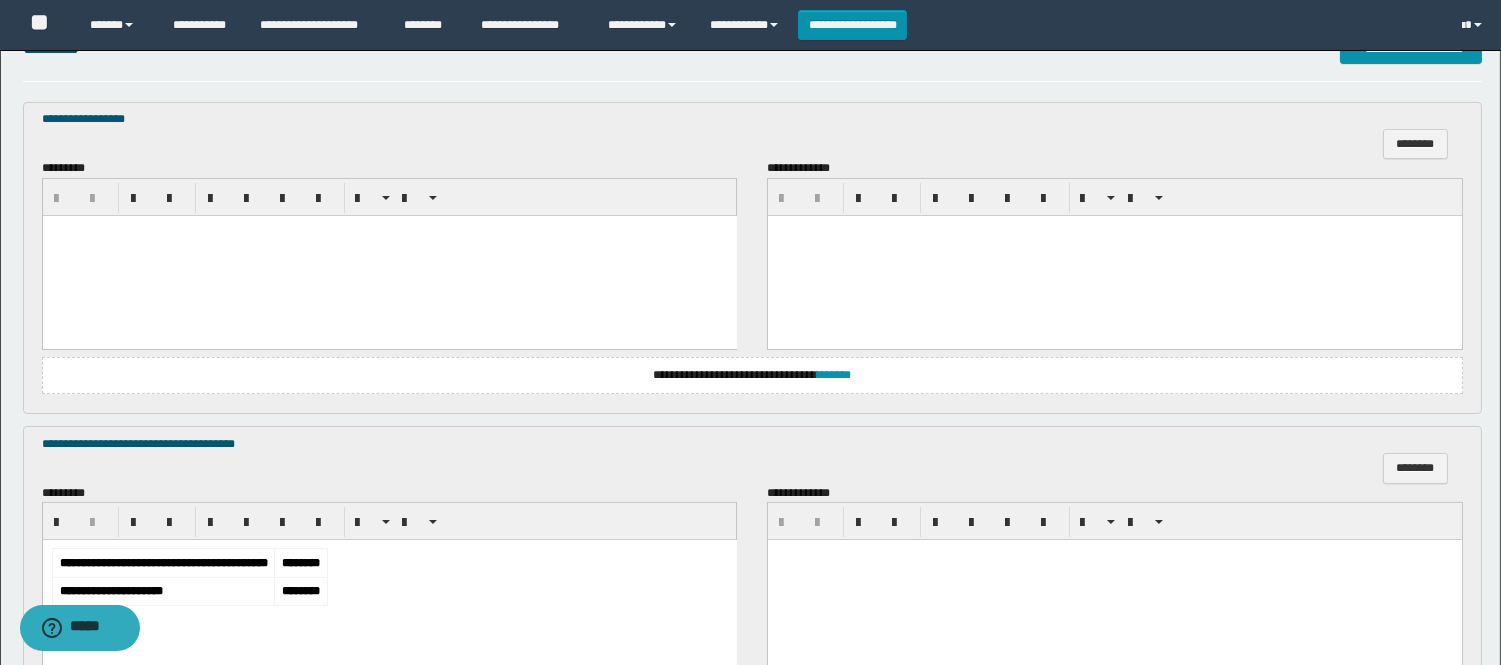 click at bounding box center [389, 255] 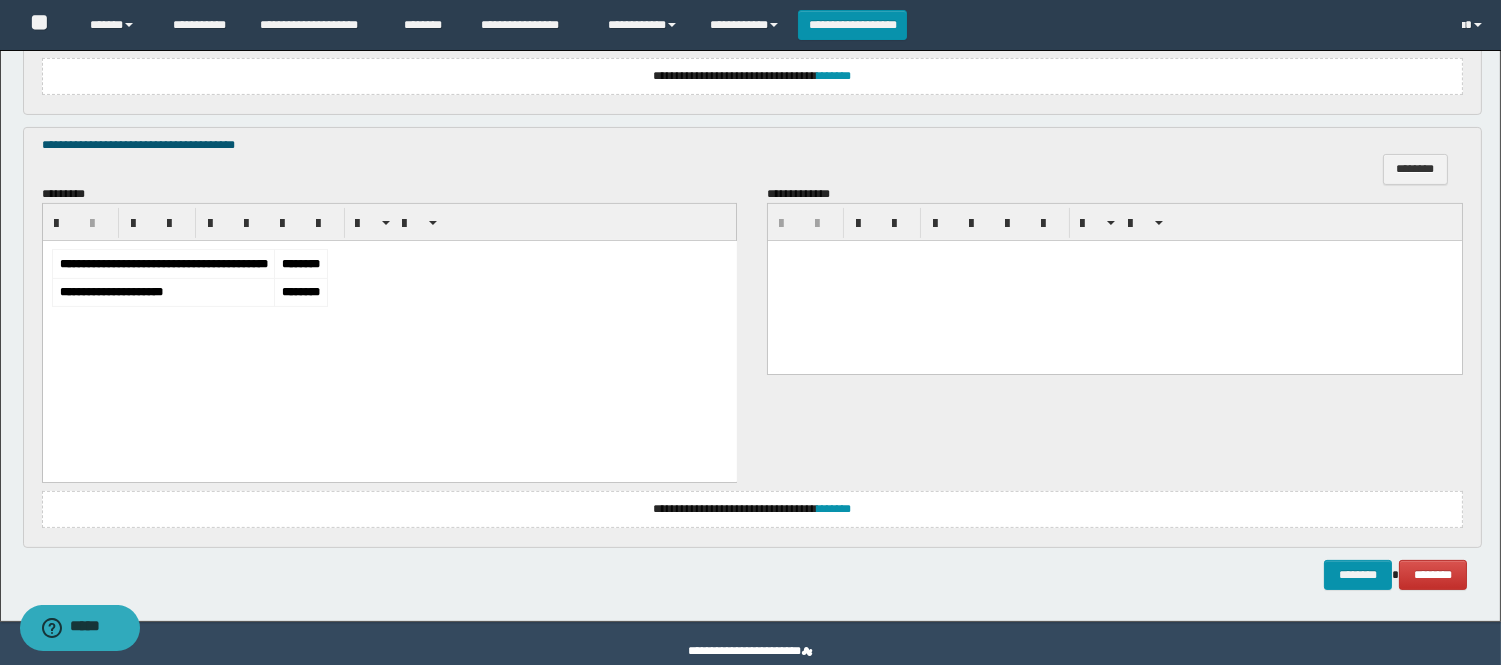 scroll, scrollTop: 982, scrollLeft: 0, axis: vertical 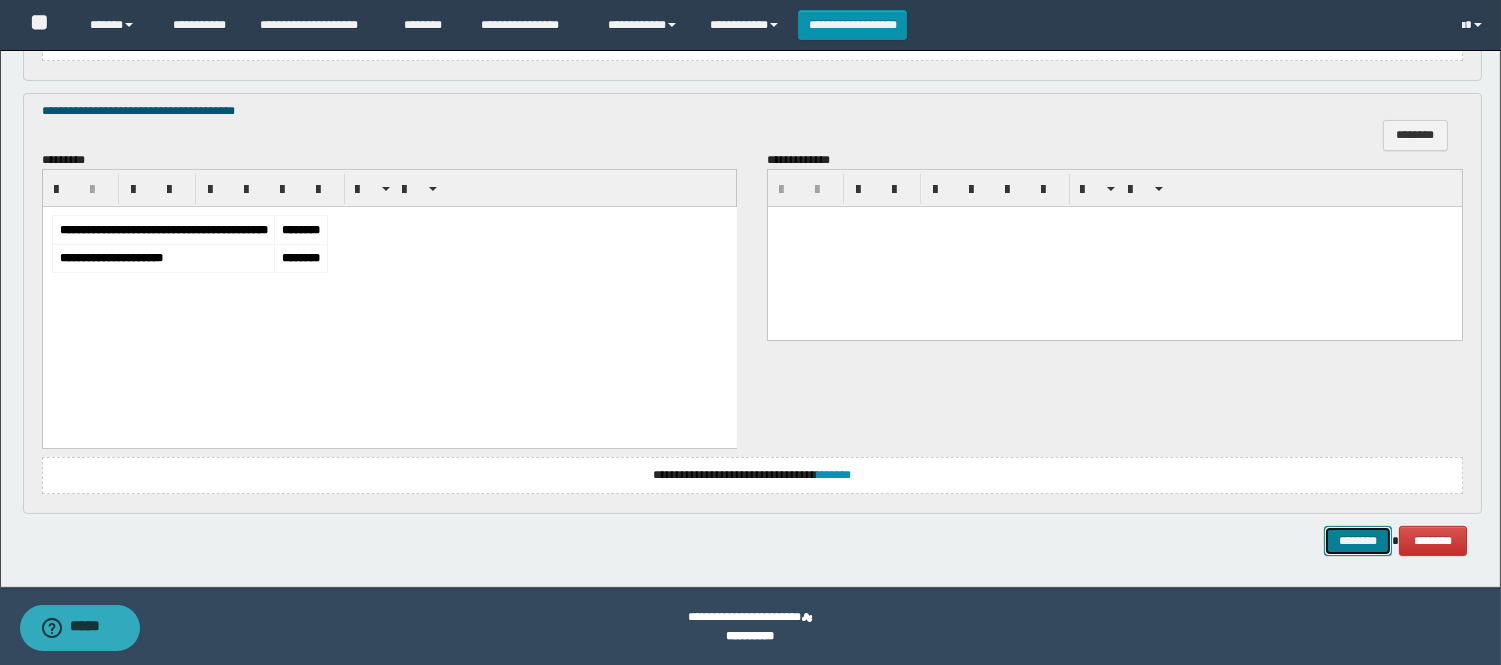 click on "********" at bounding box center [1358, 541] 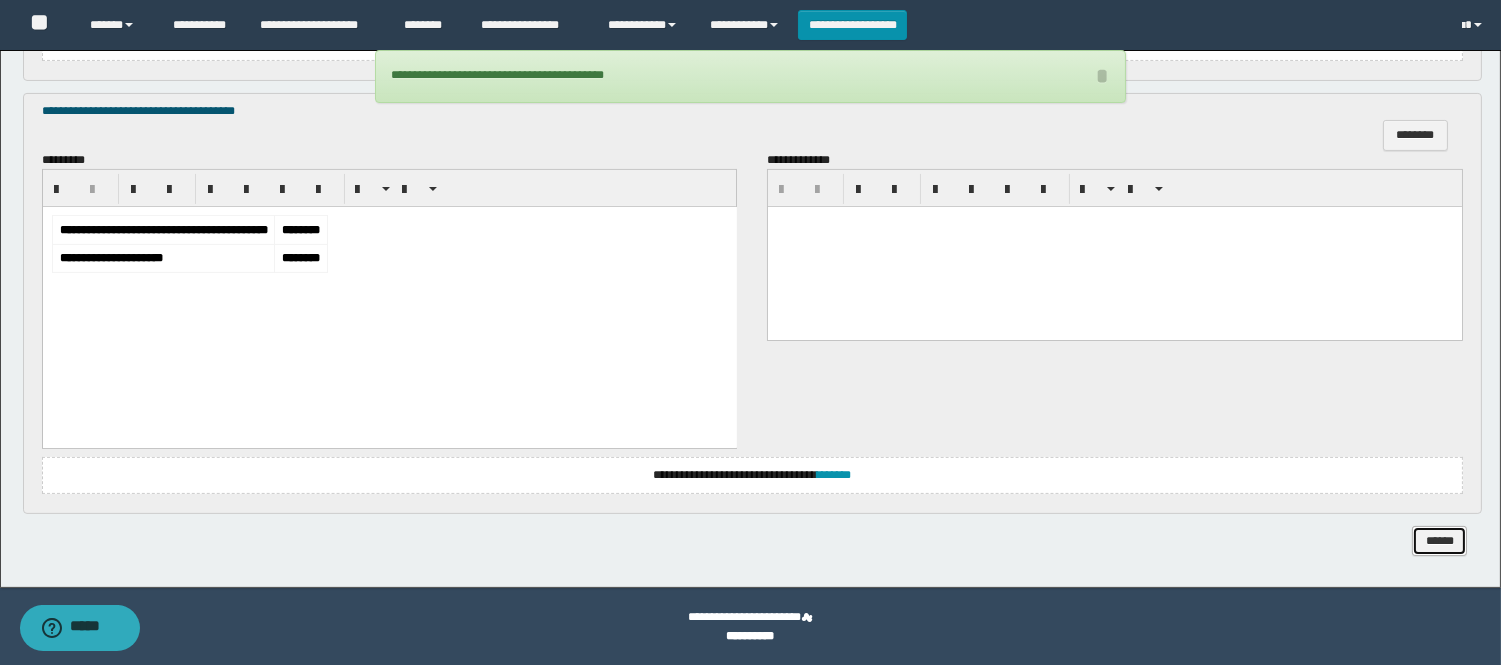 click on "******" at bounding box center [1439, 541] 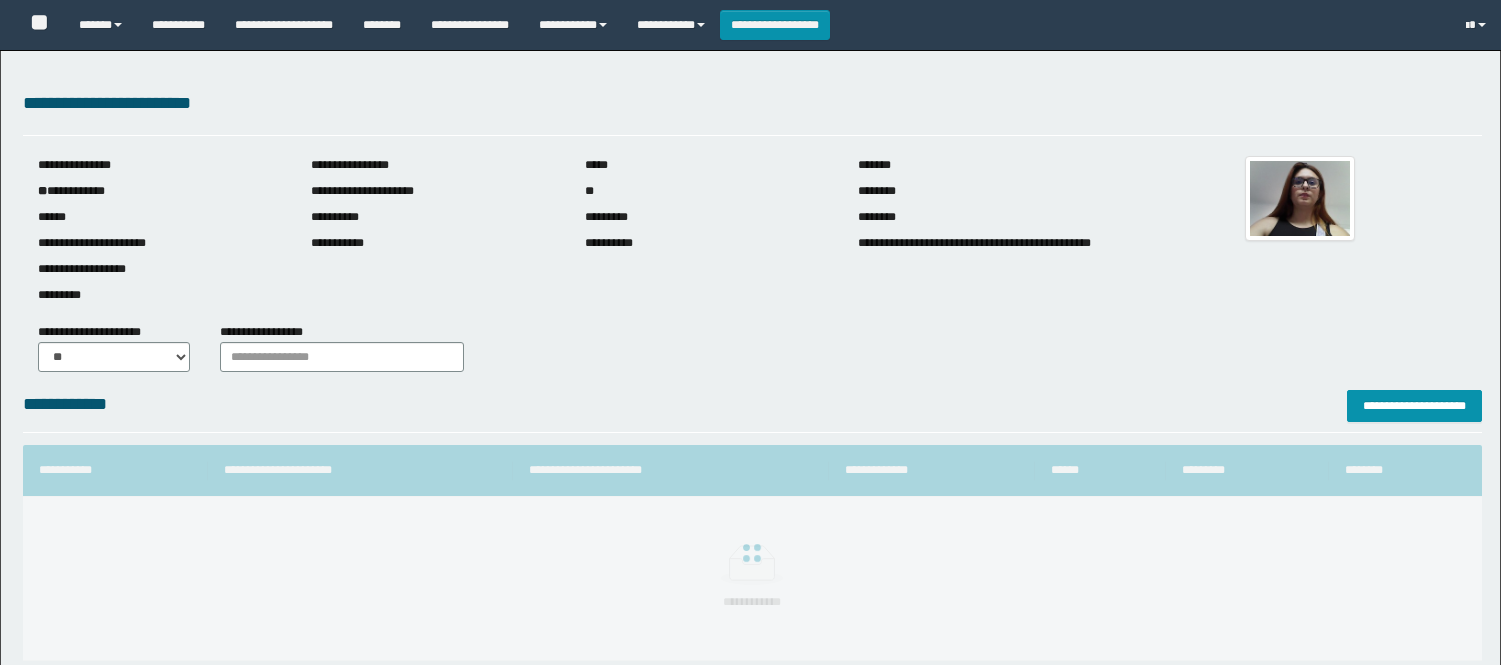 scroll, scrollTop: 0, scrollLeft: 0, axis: both 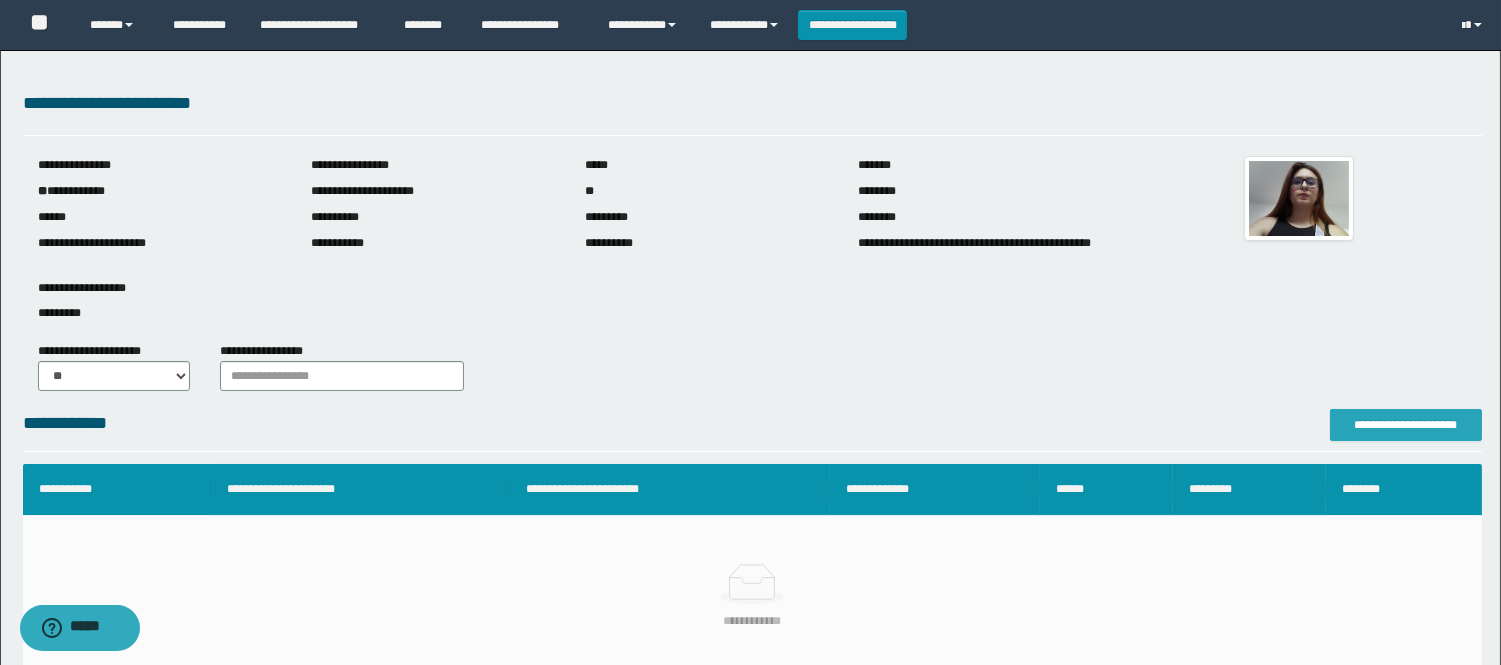 click on "**********" at bounding box center [1406, 425] 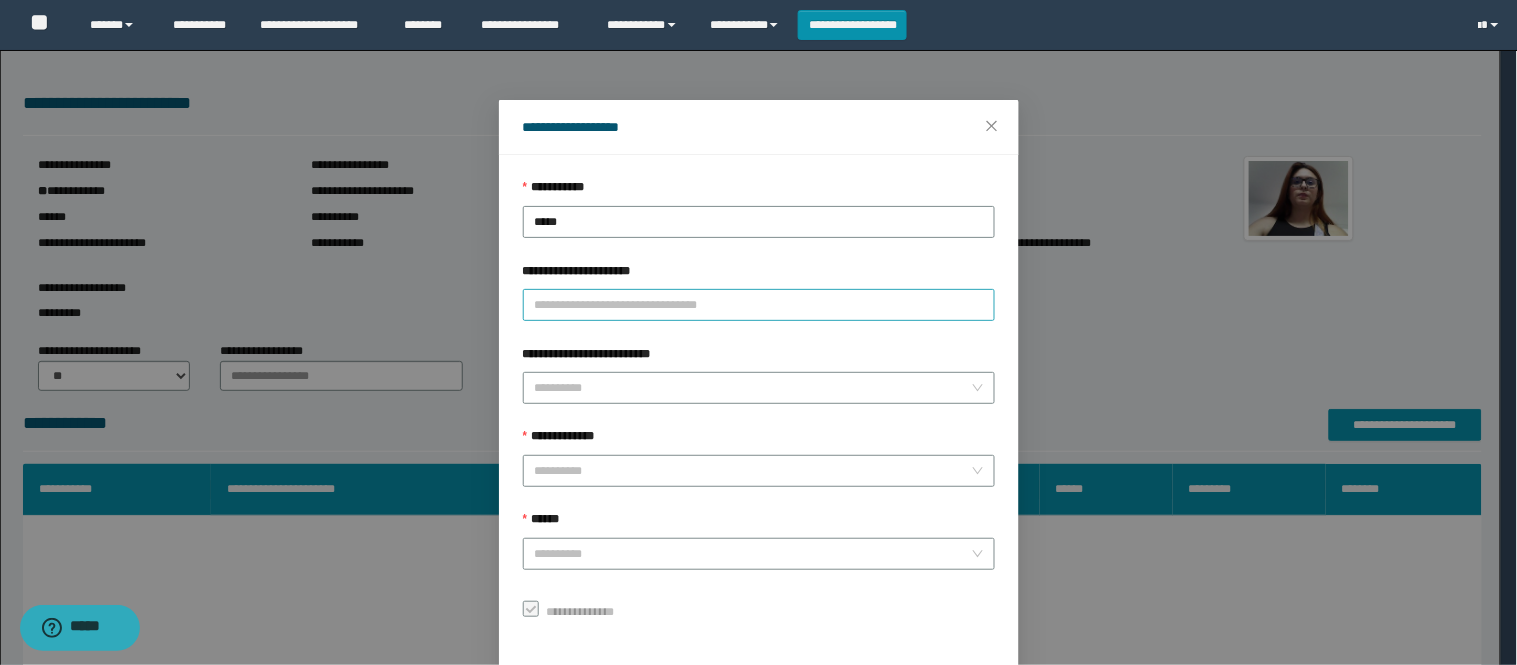 scroll, scrollTop: 87, scrollLeft: 0, axis: vertical 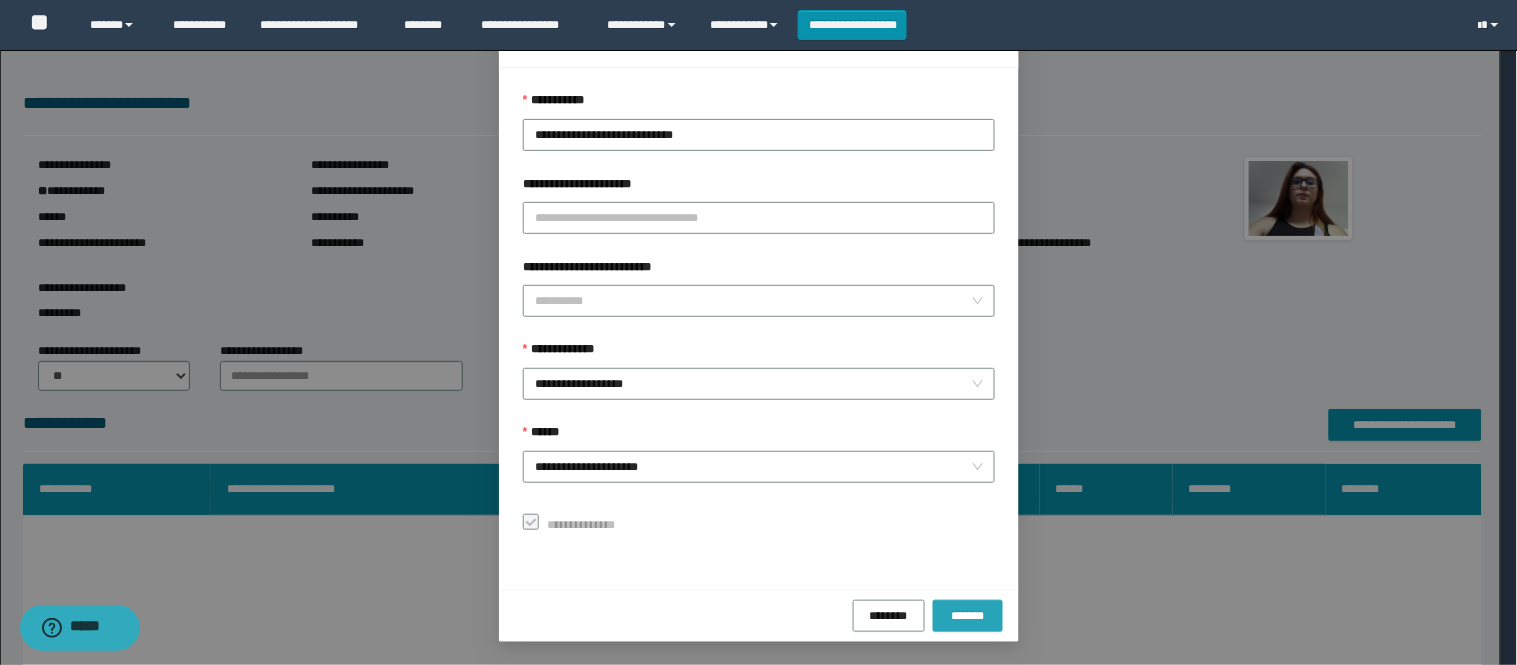 click on "*******" at bounding box center [968, 615] 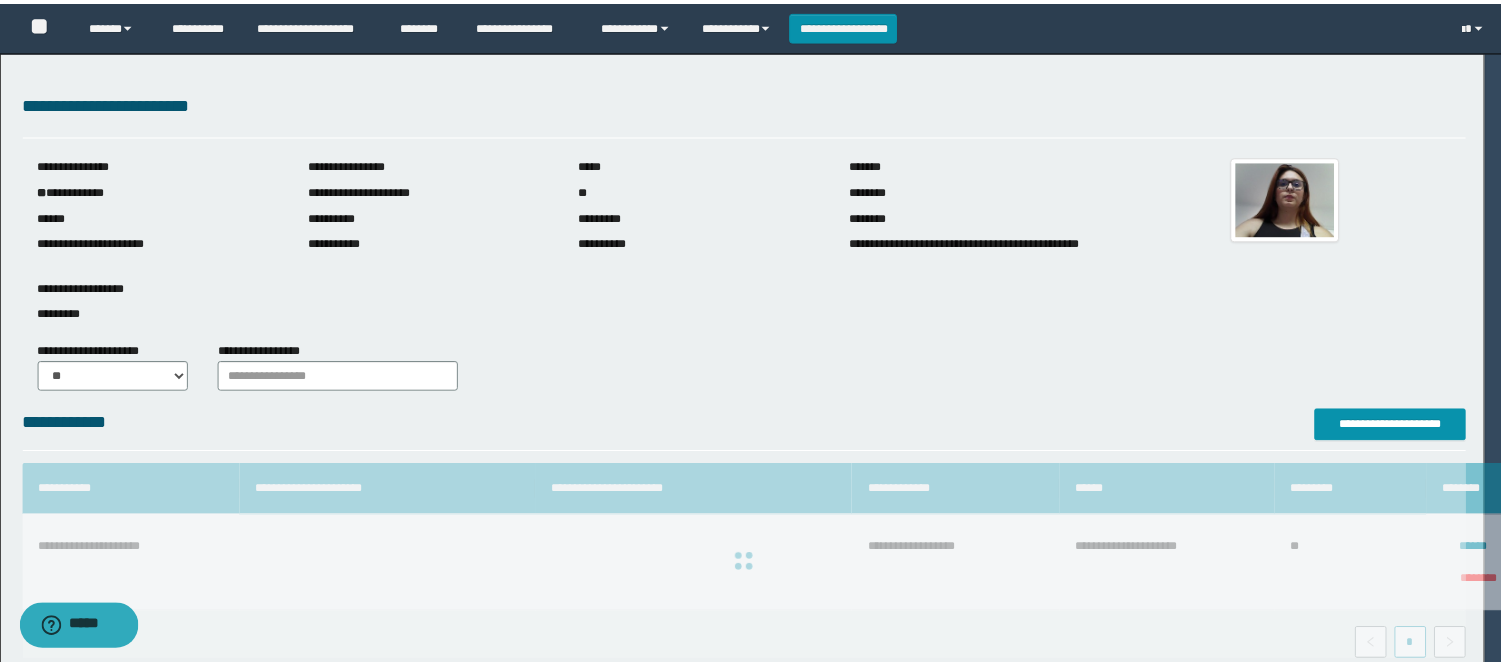 scroll, scrollTop: 41, scrollLeft: 0, axis: vertical 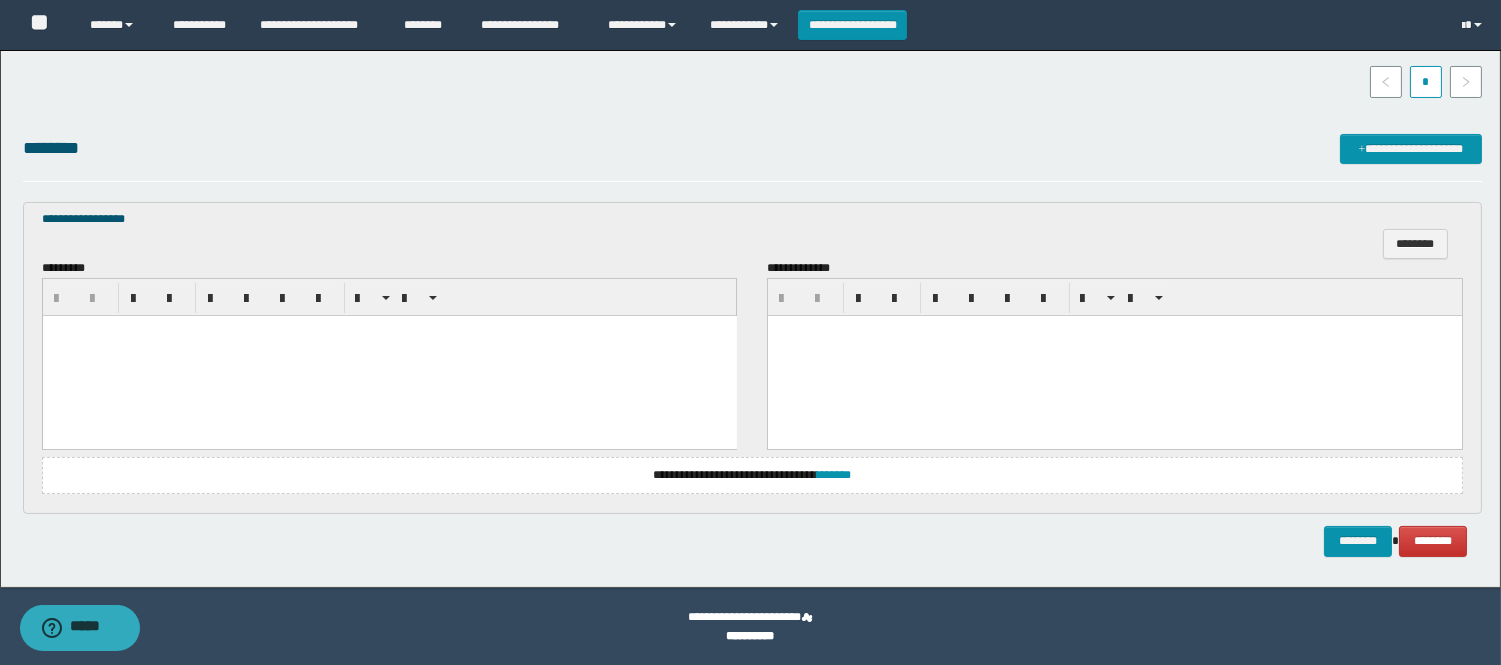 click at bounding box center [389, 355] 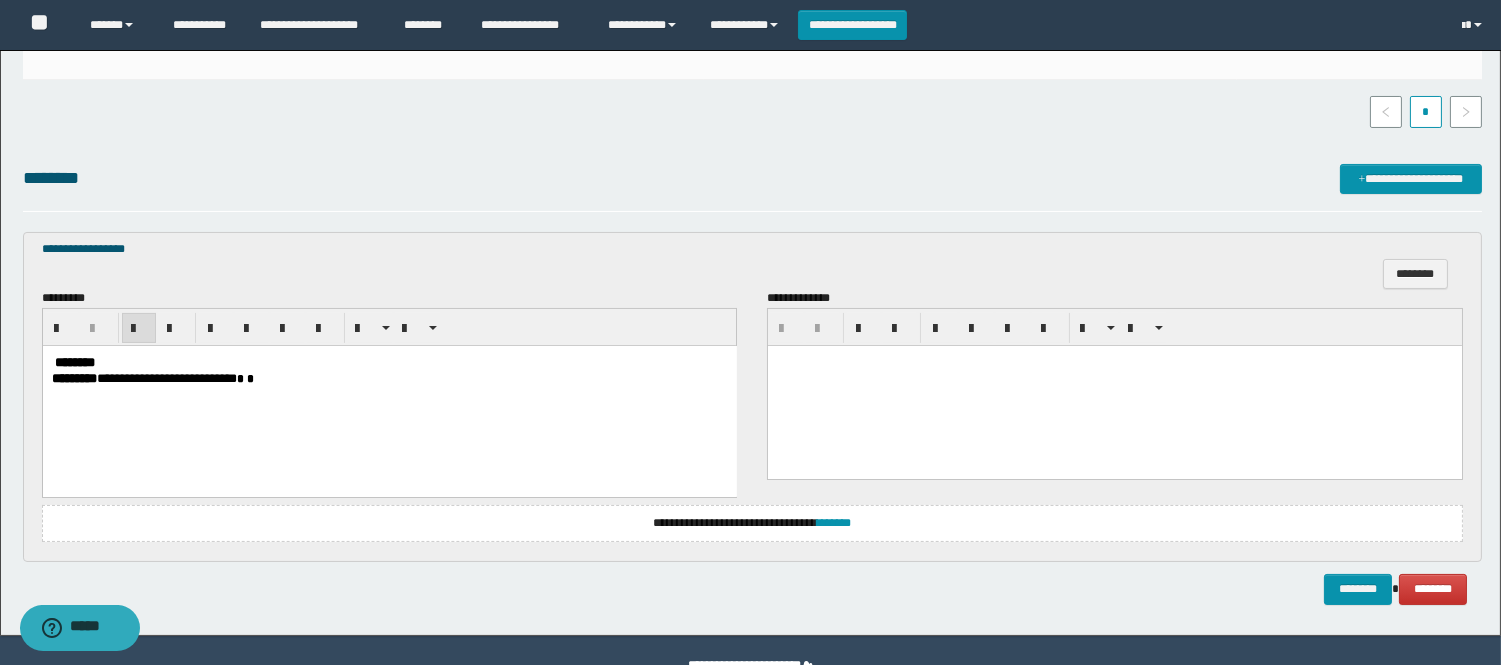 scroll, scrollTop: 548, scrollLeft: 0, axis: vertical 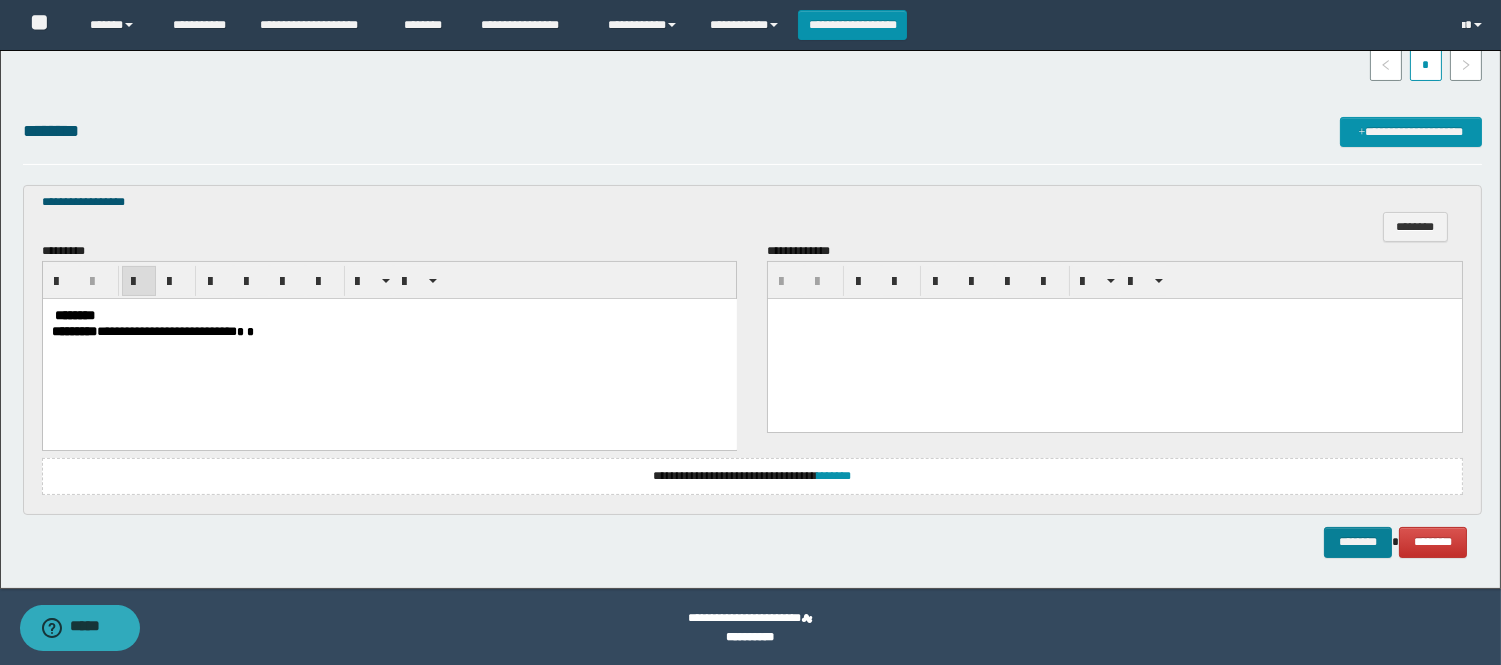 click on "********" at bounding box center [1358, 542] 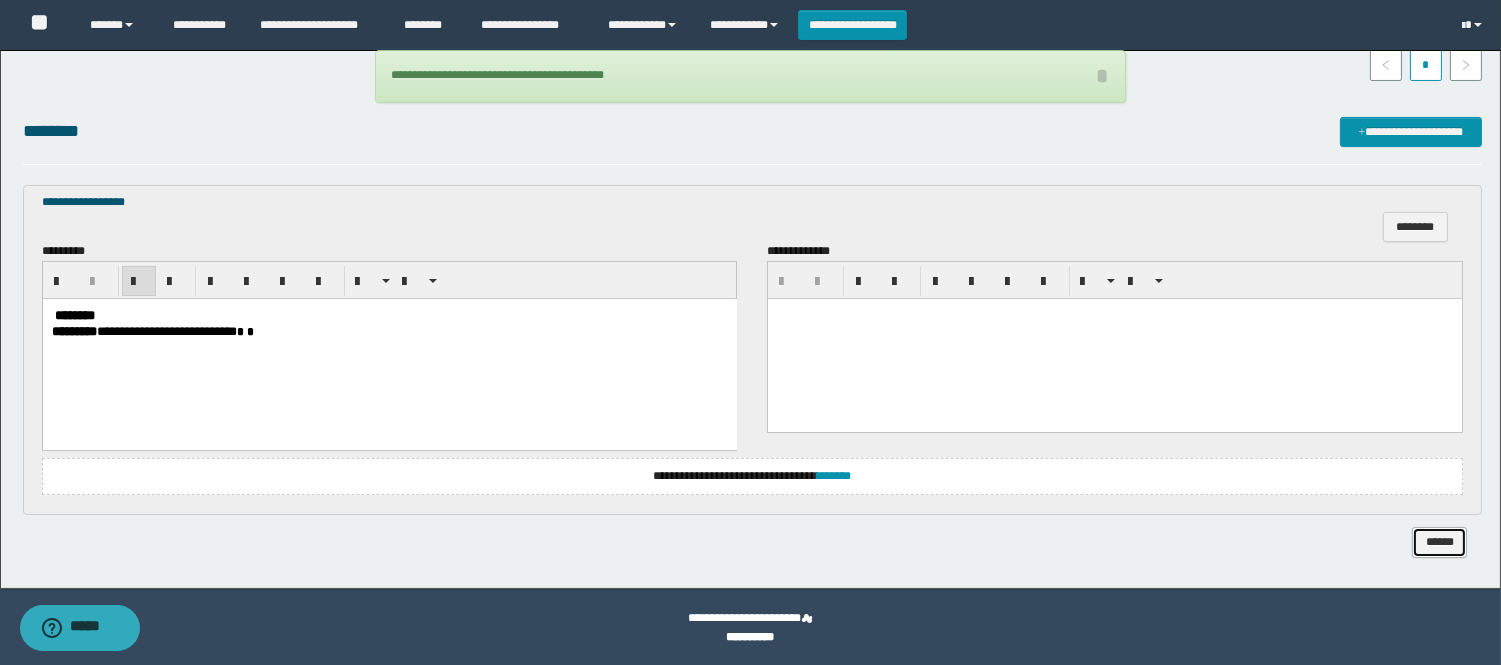 click on "******" at bounding box center [1439, 542] 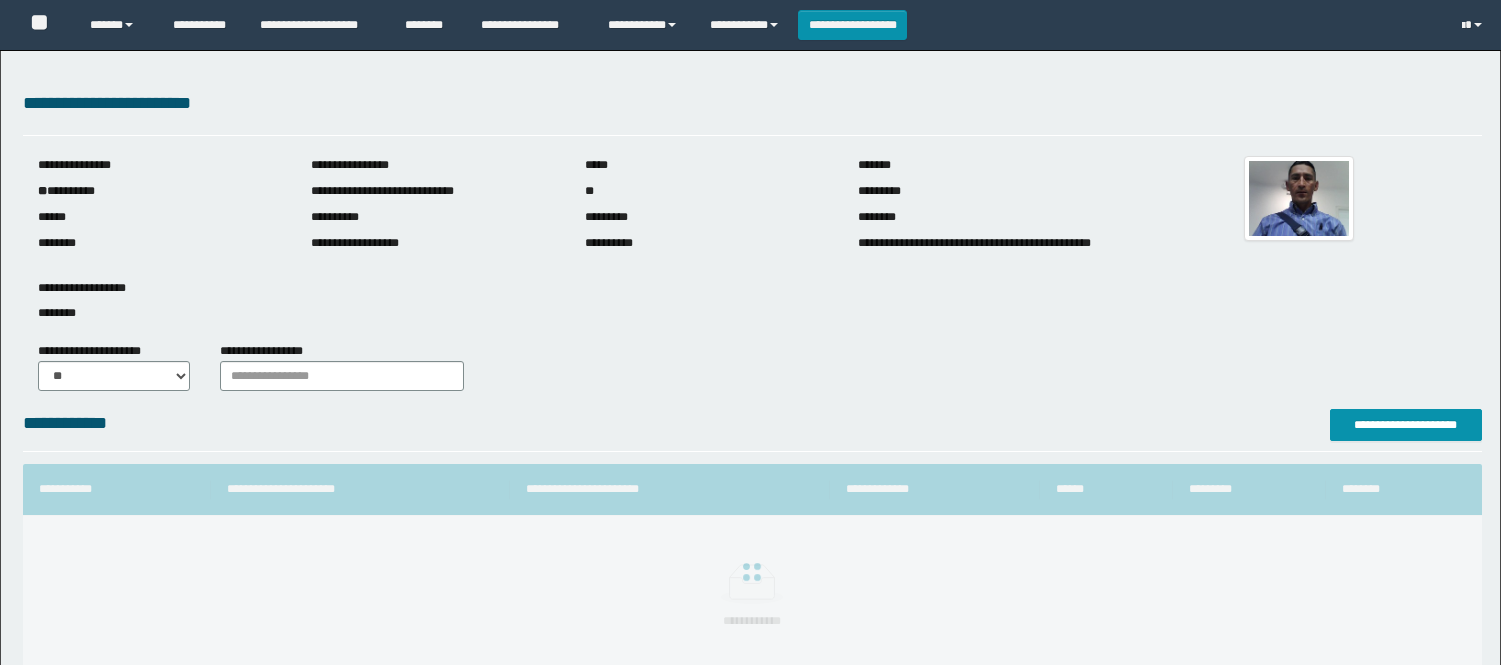 scroll, scrollTop: 0, scrollLeft: 0, axis: both 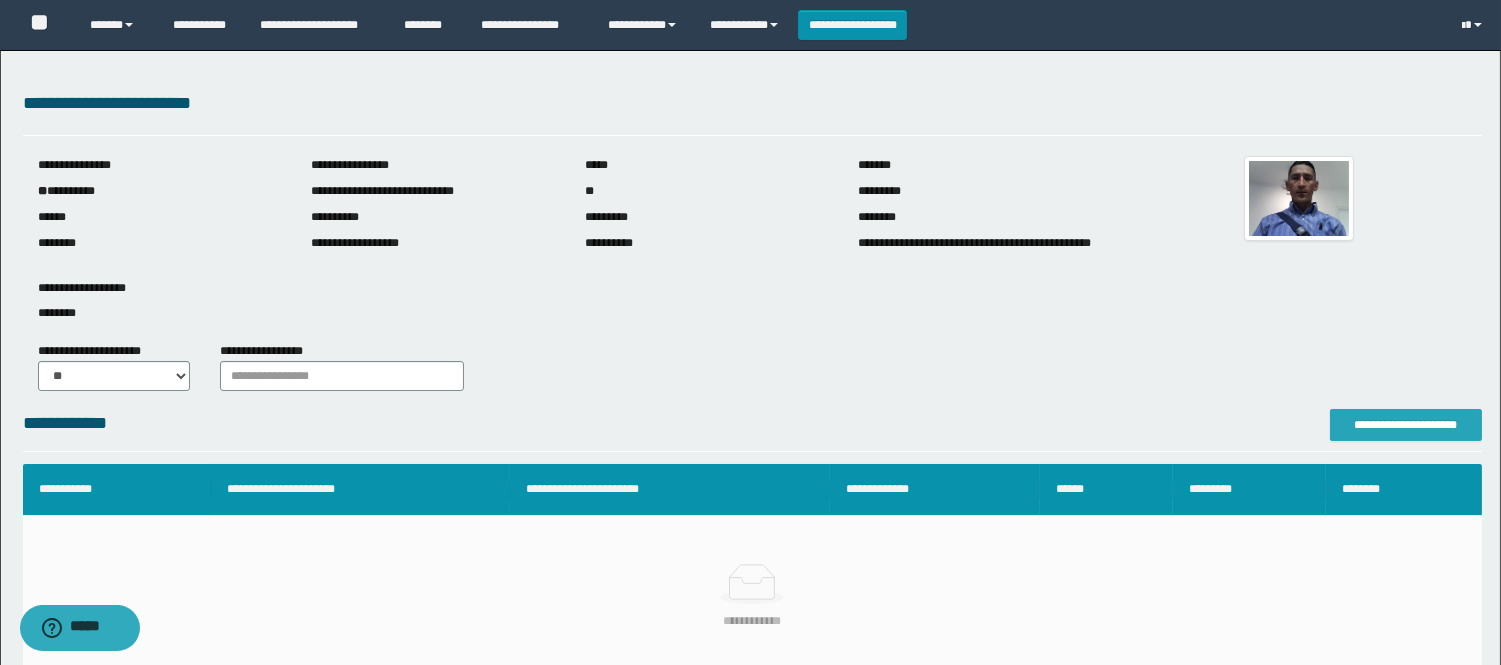 click on "**********" at bounding box center (1406, 425) 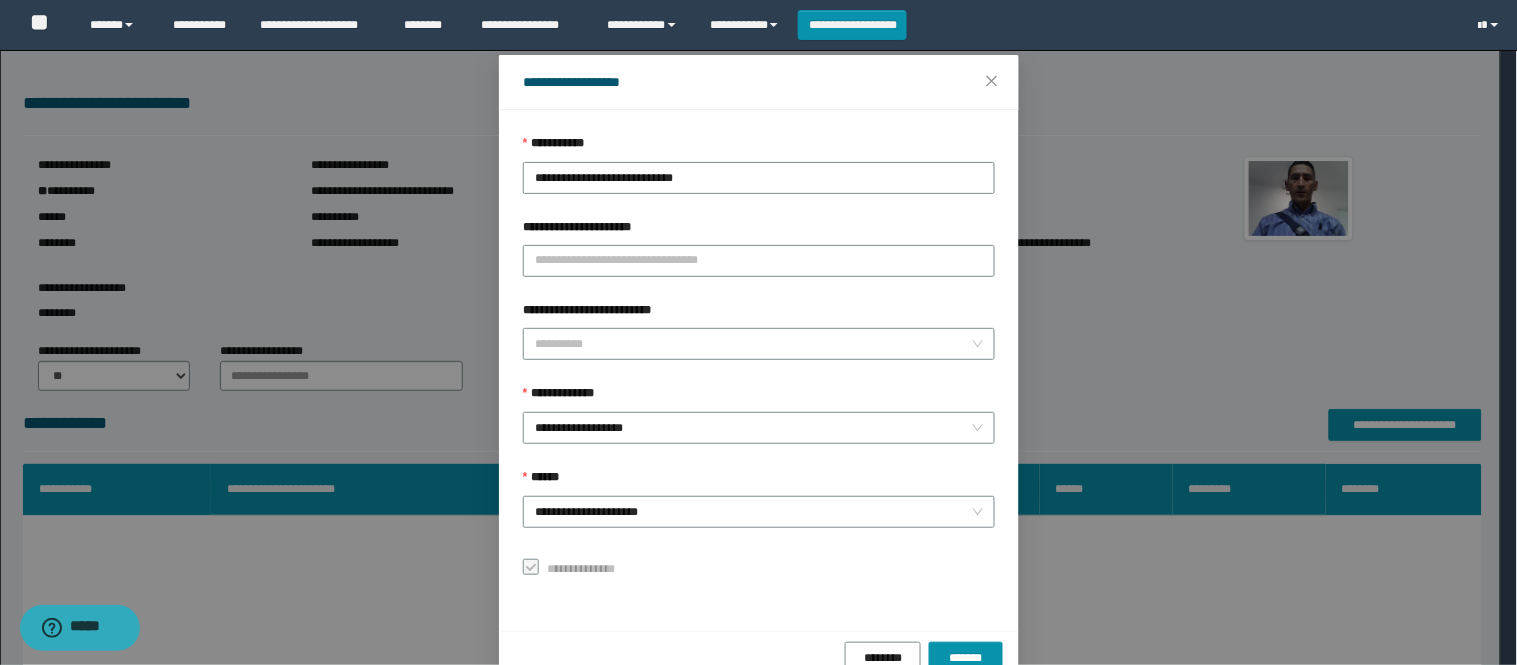 scroll, scrollTop: 87, scrollLeft: 0, axis: vertical 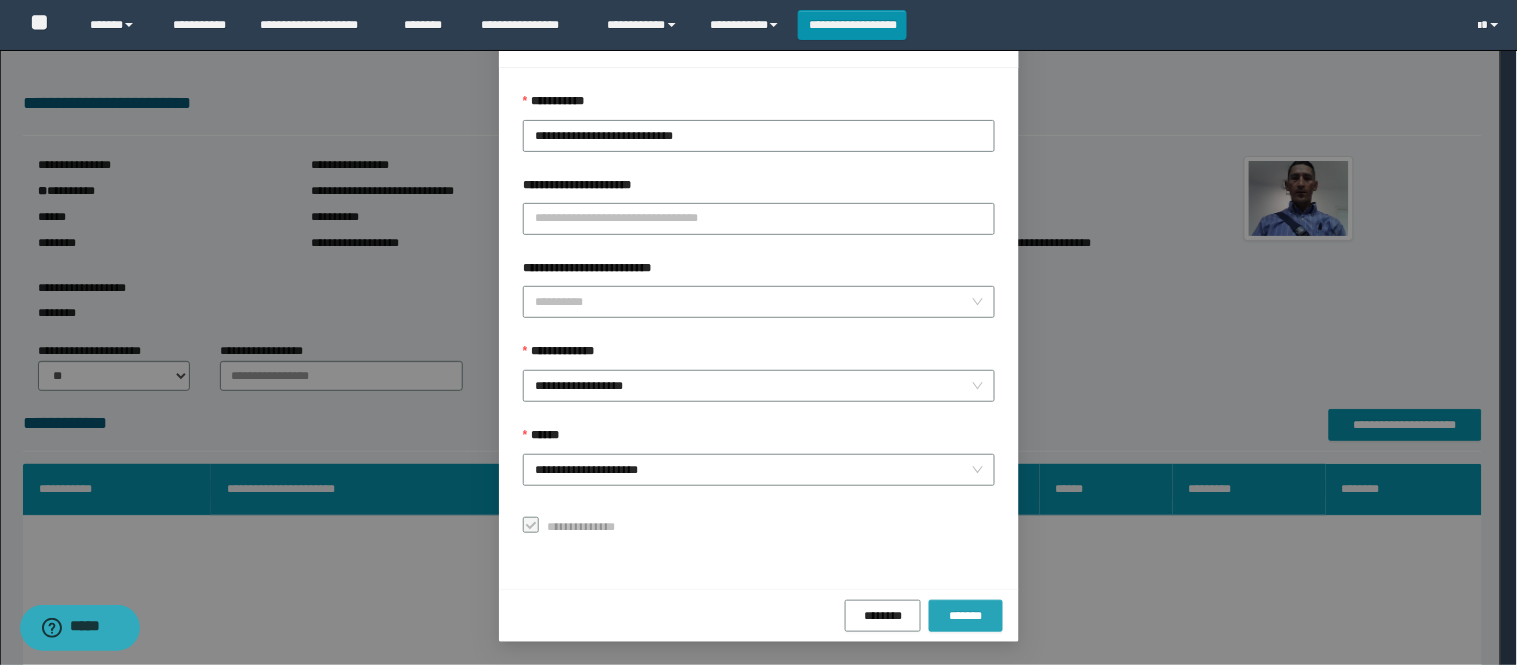 click on "*******" at bounding box center [966, 616] 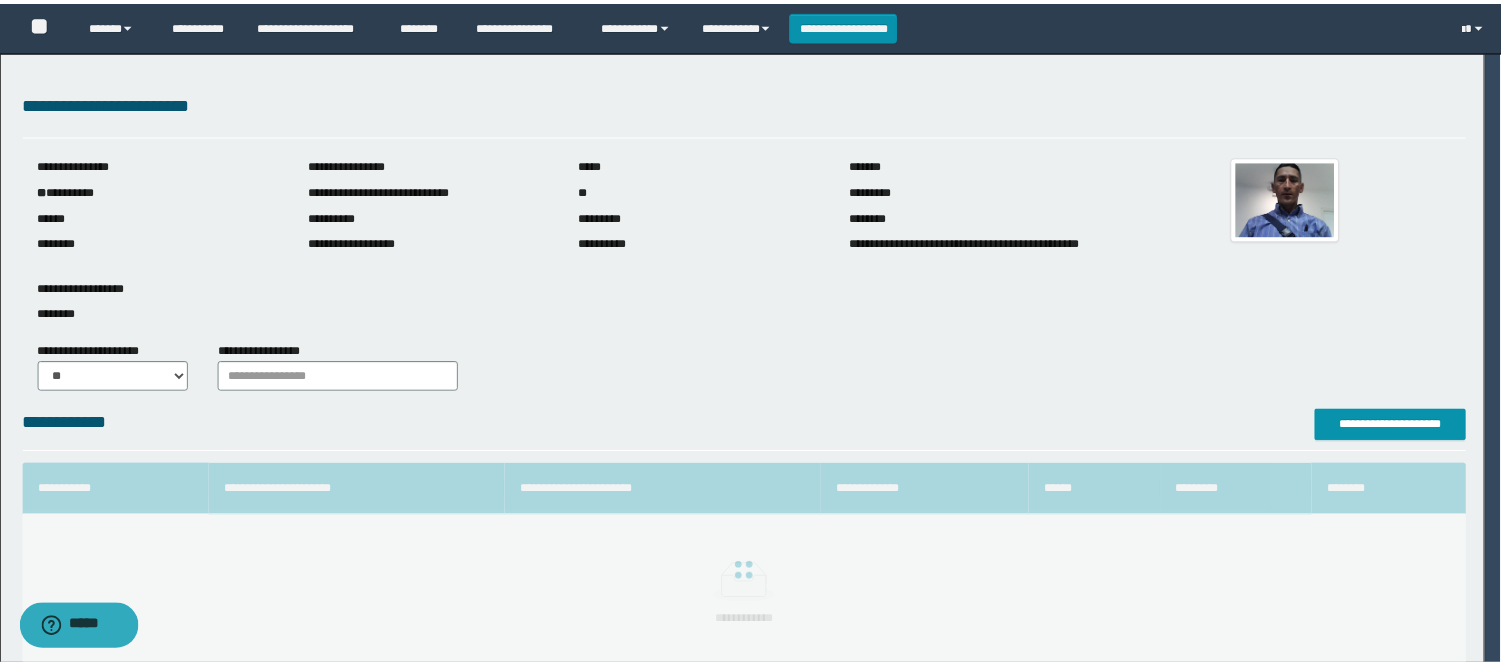 scroll, scrollTop: 41, scrollLeft: 0, axis: vertical 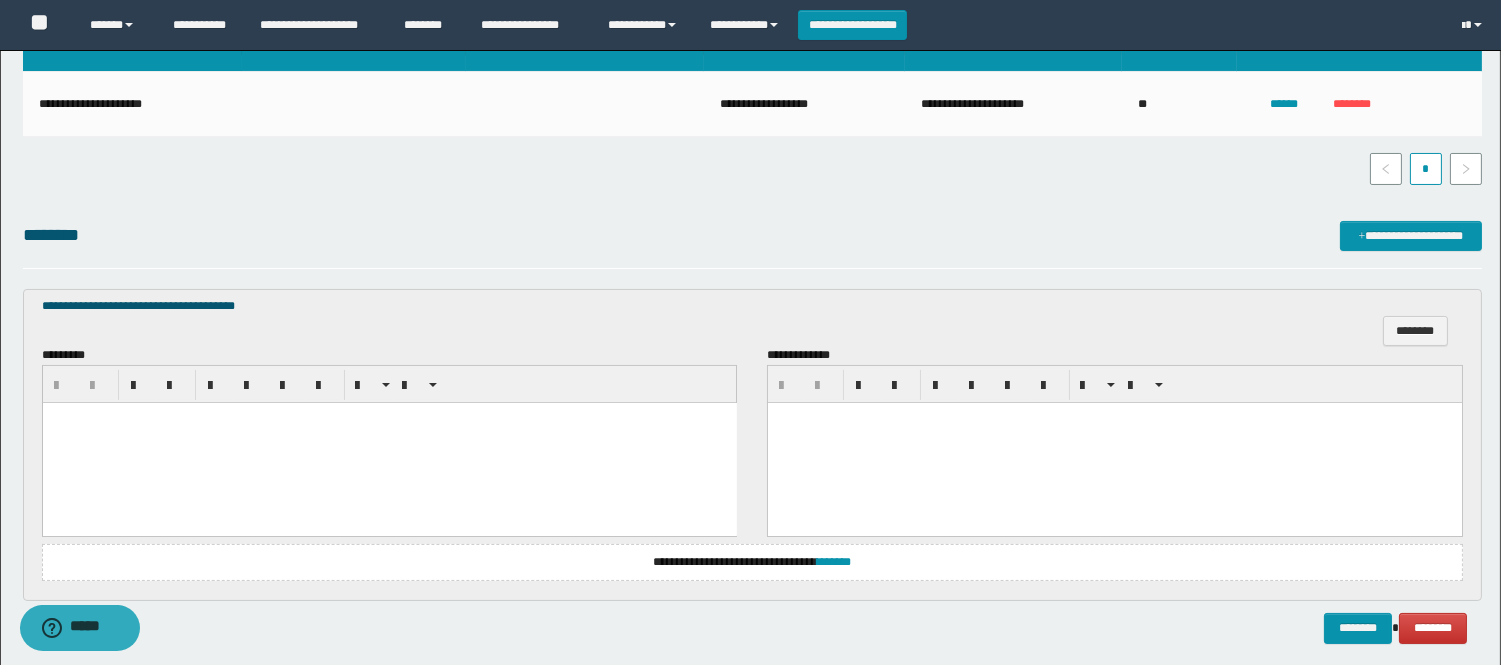click at bounding box center (389, 442) 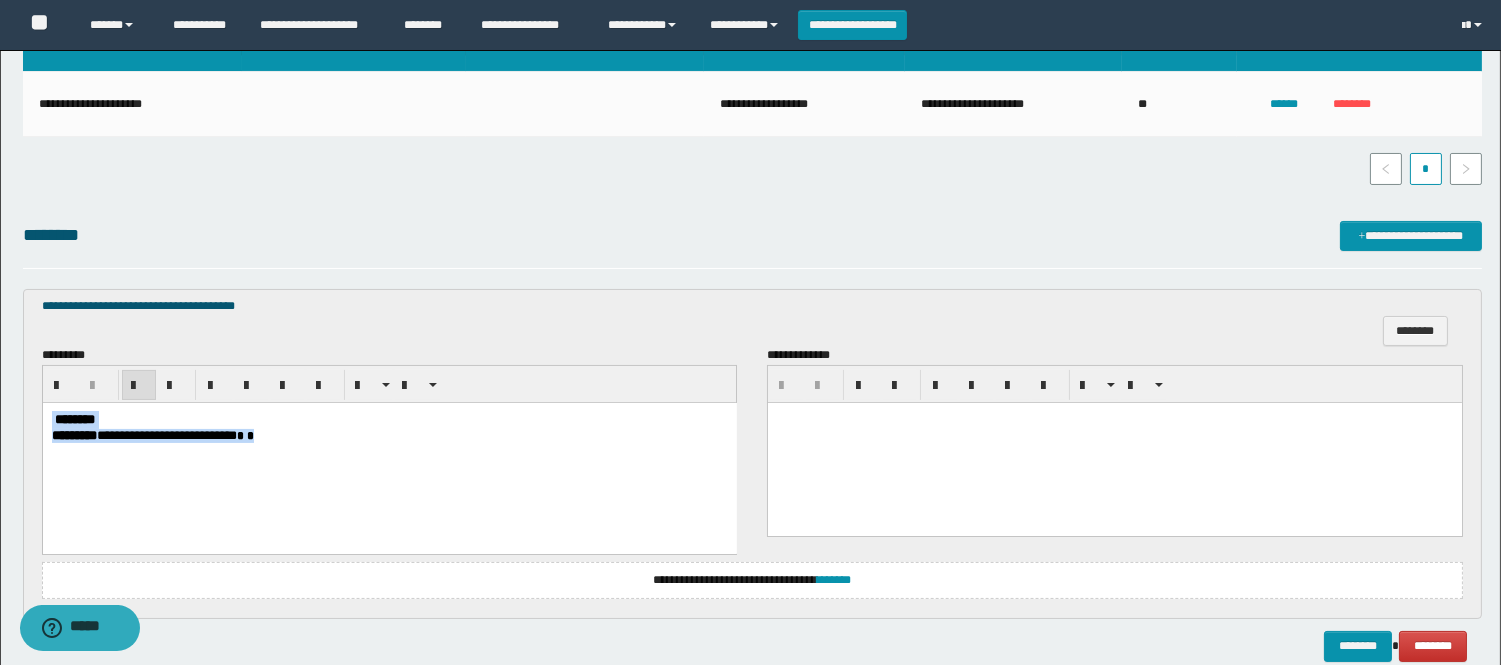 drag, startPoint x: 510, startPoint y: 494, endPoint x: 30, endPoint y: 375, distance: 494.5311 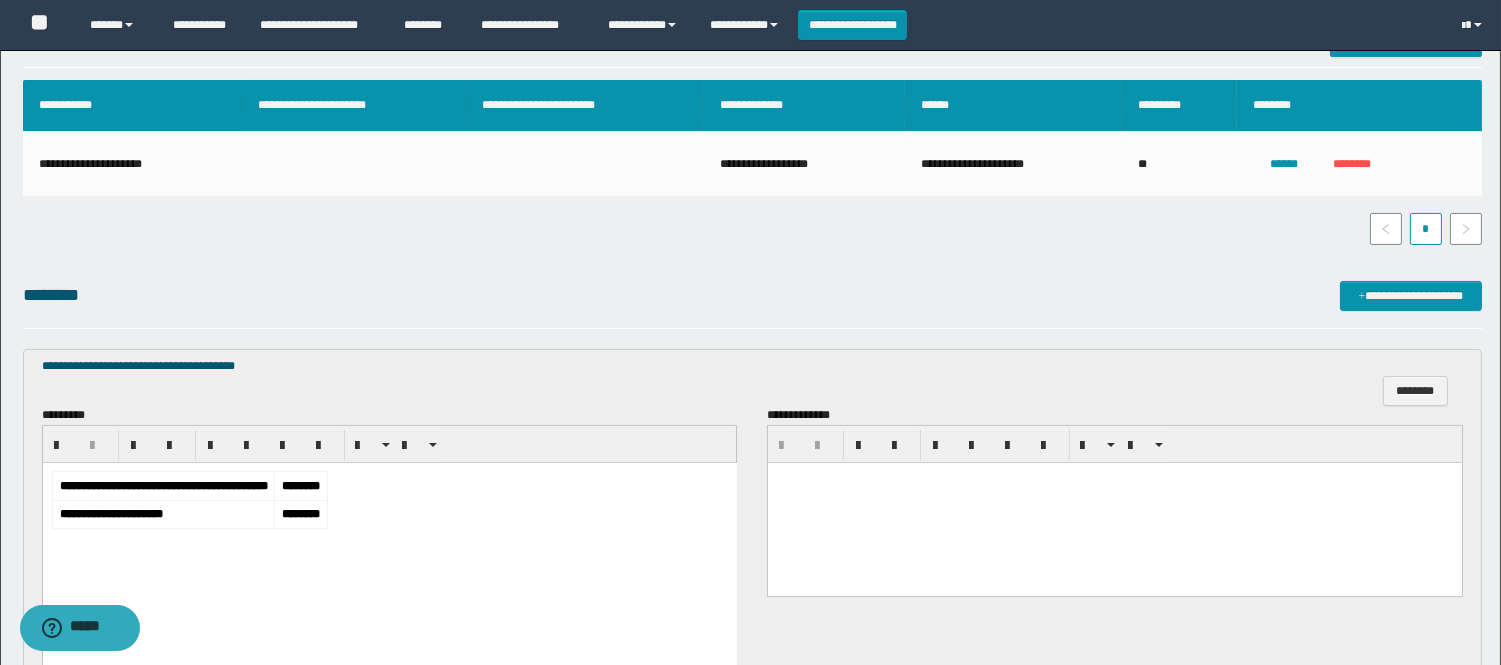 scroll, scrollTop: 555, scrollLeft: 0, axis: vertical 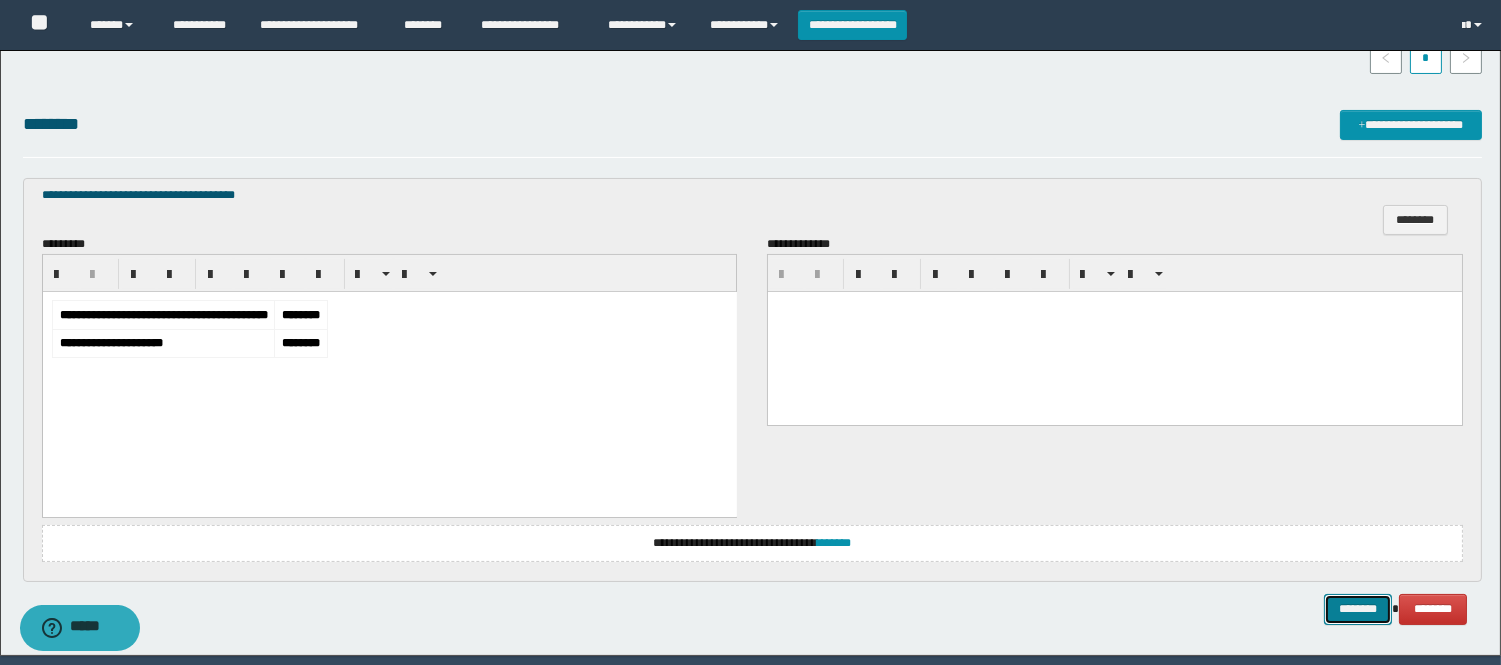 click on "********" at bounding box center (1358, 609) 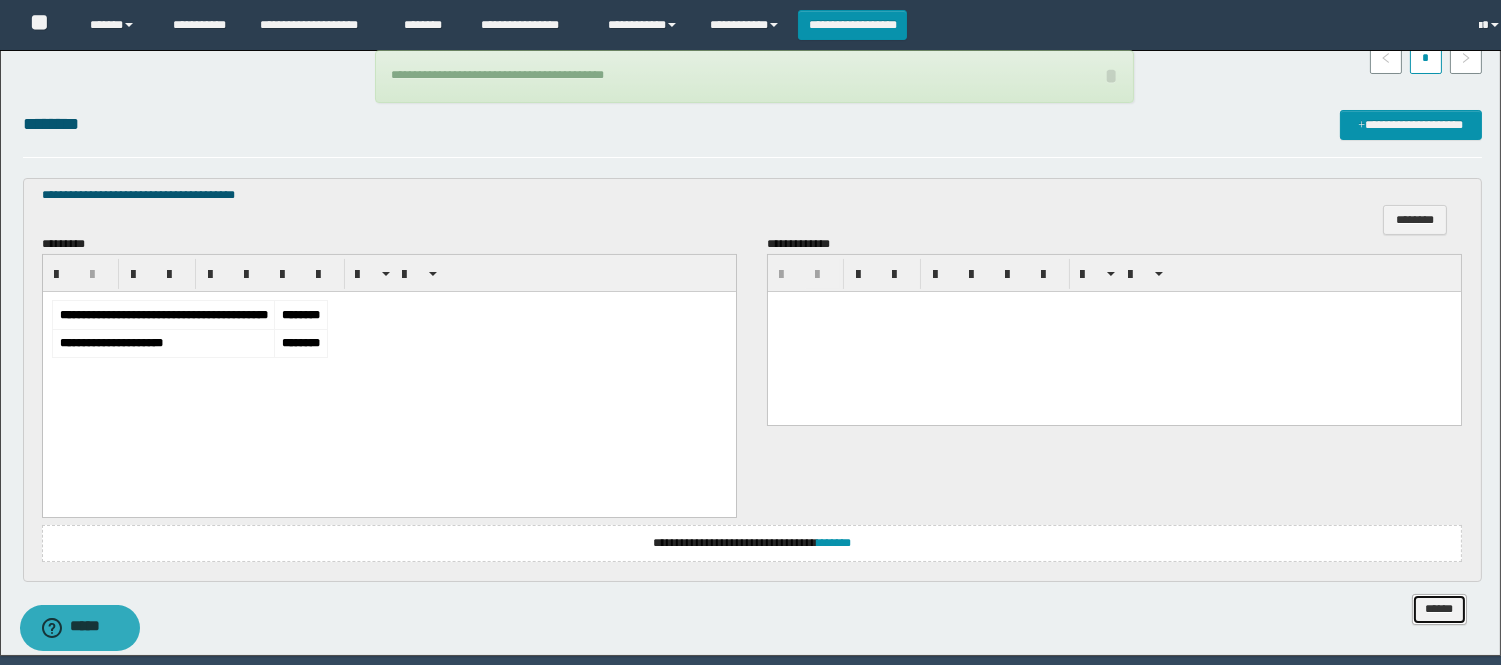 click on "******" at bounding box center (1439, 609) 